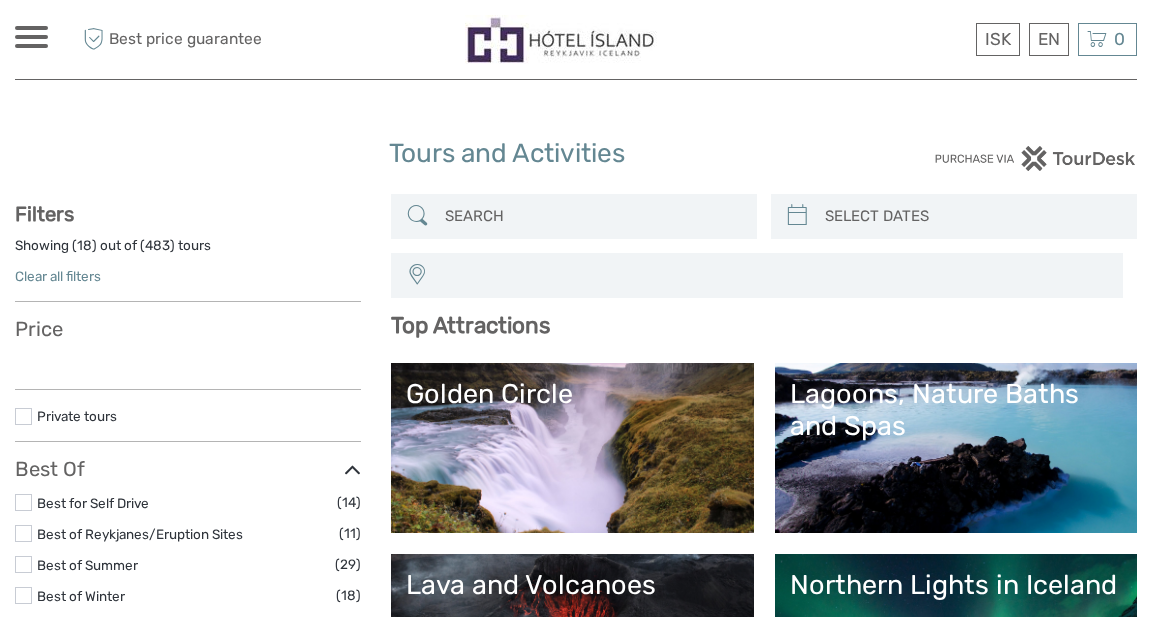 select 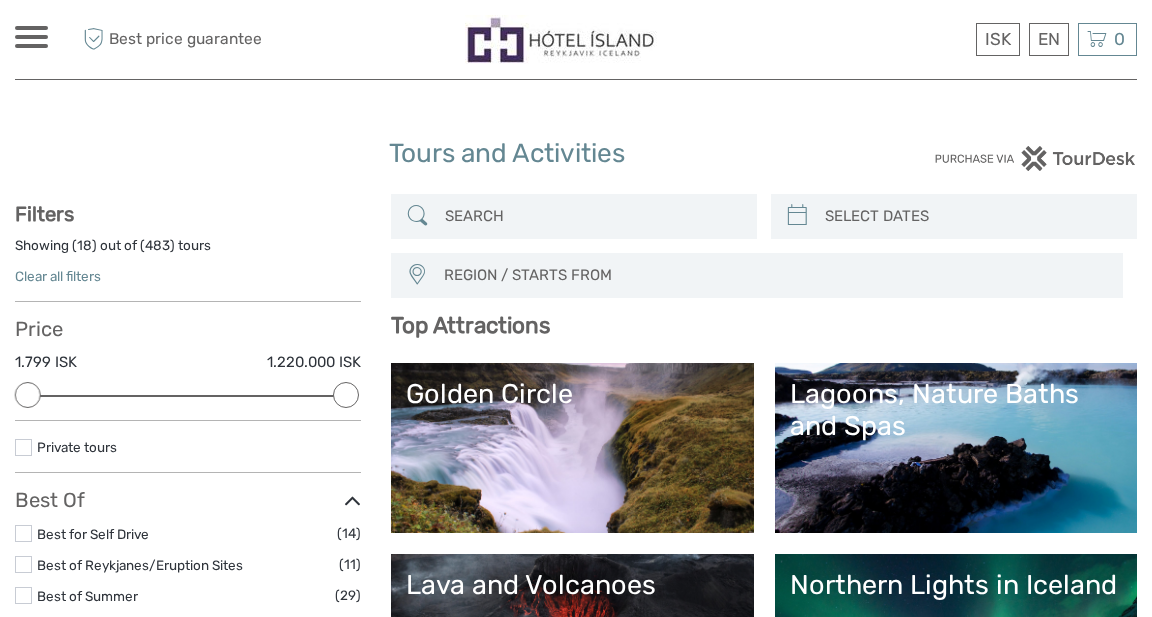 scroll, scrollTop: 0, scrollLeft: 0, axis: both 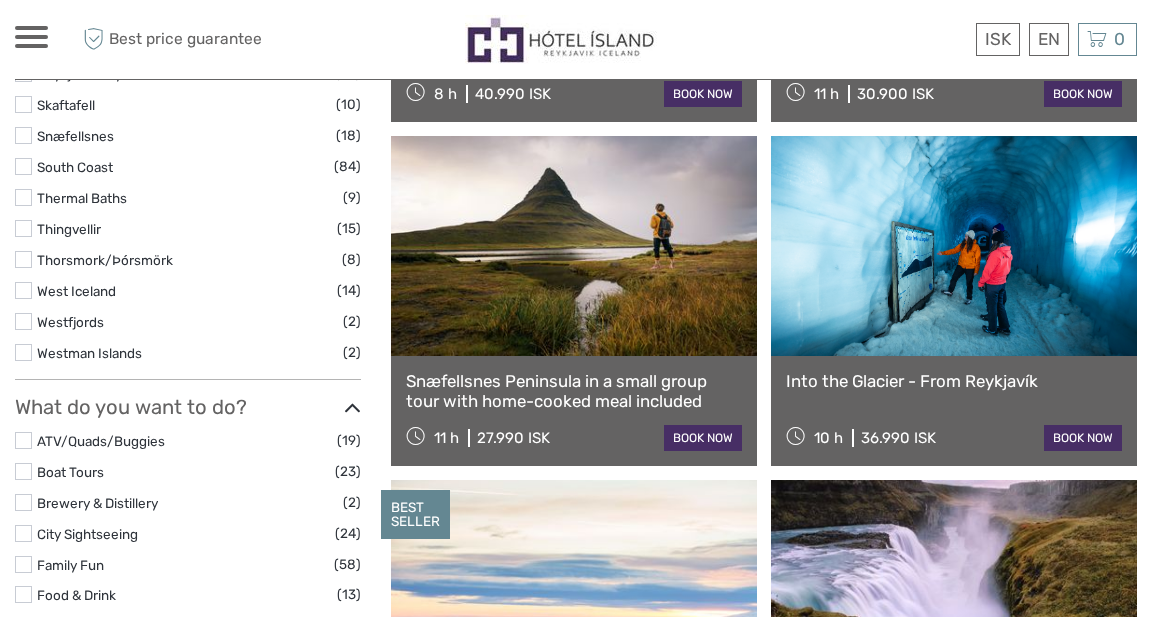 click at bounding box center (23, 564) 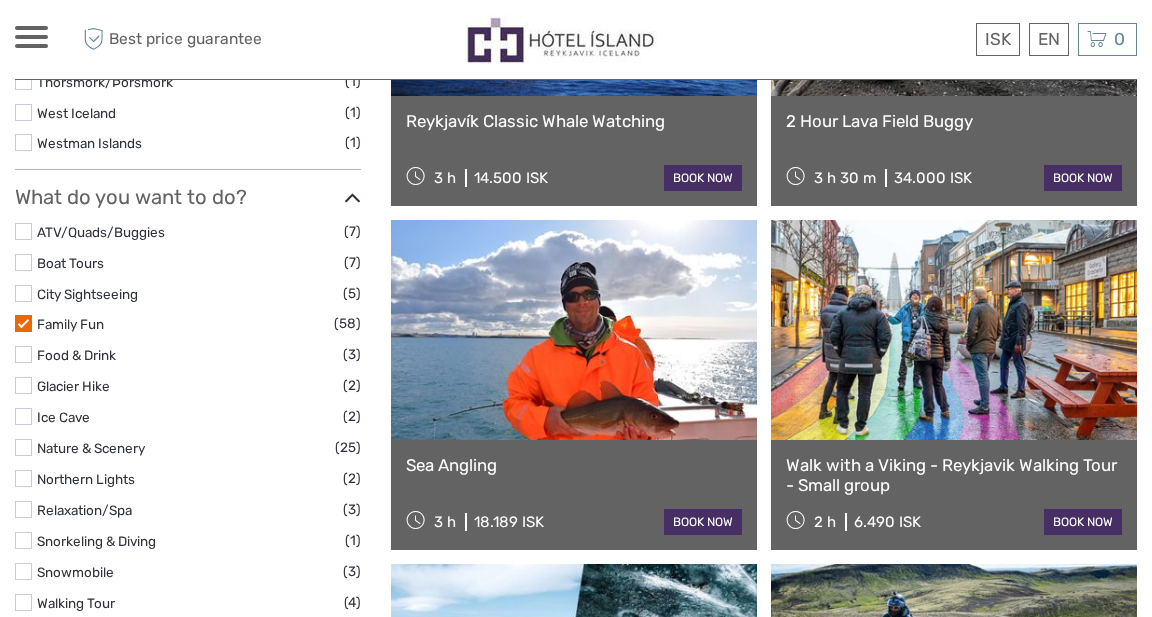 scroll, scrollTop: 1127, scrollLeft: 0, axis: vertical 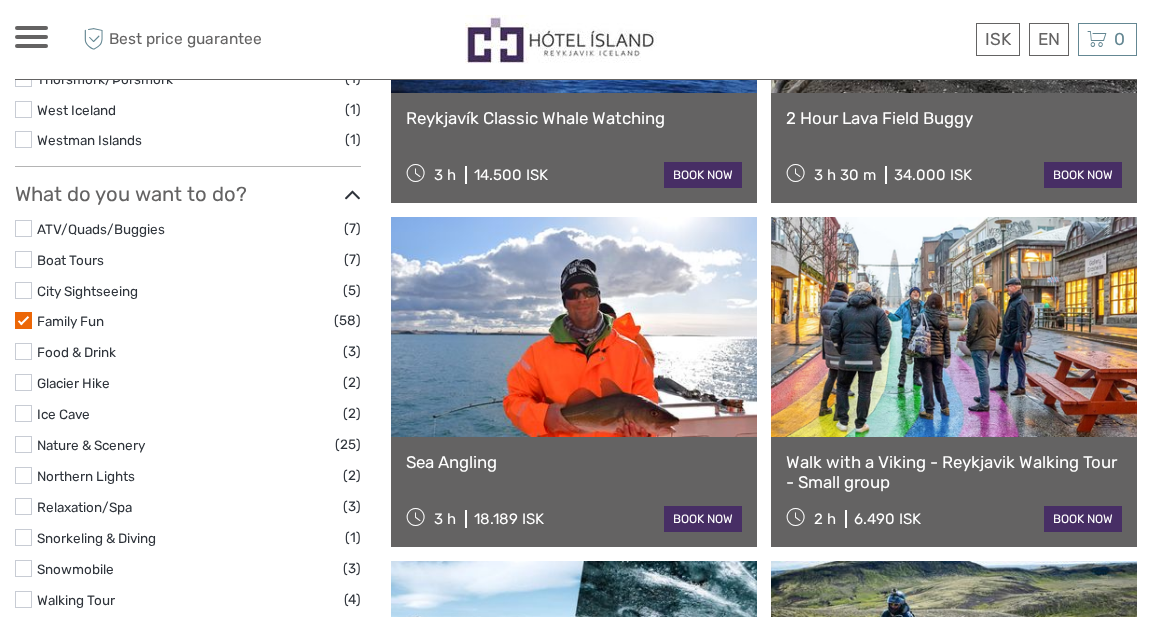 click at bounding box center (954, 327) 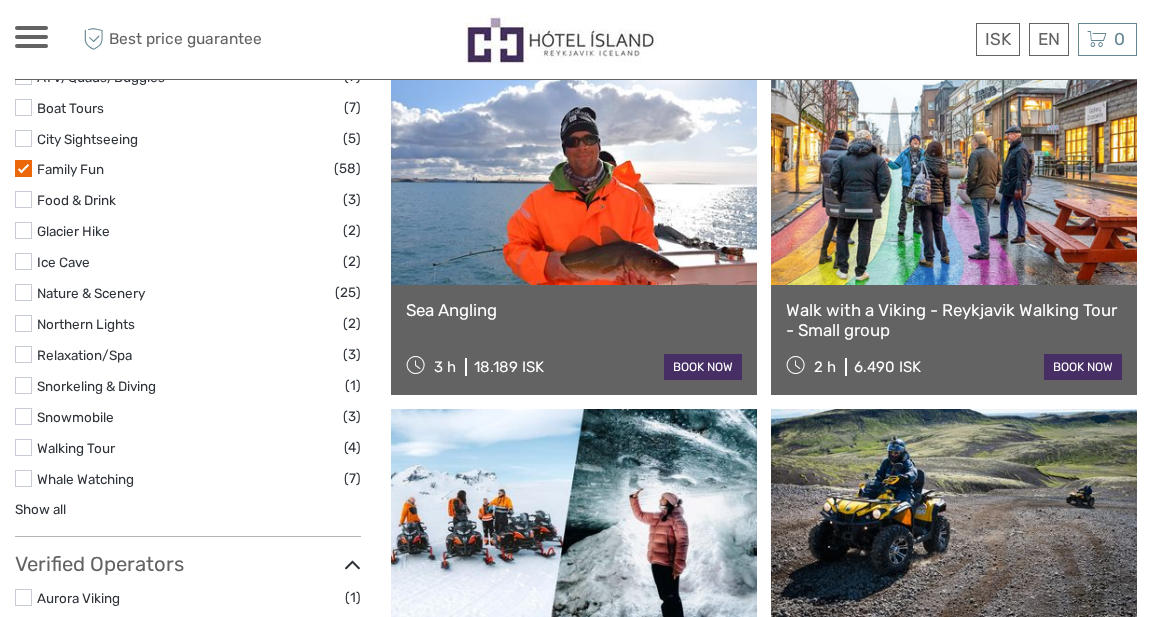 scroll, scrollTop: 1274, scrollLeft: 0, axis: vertical 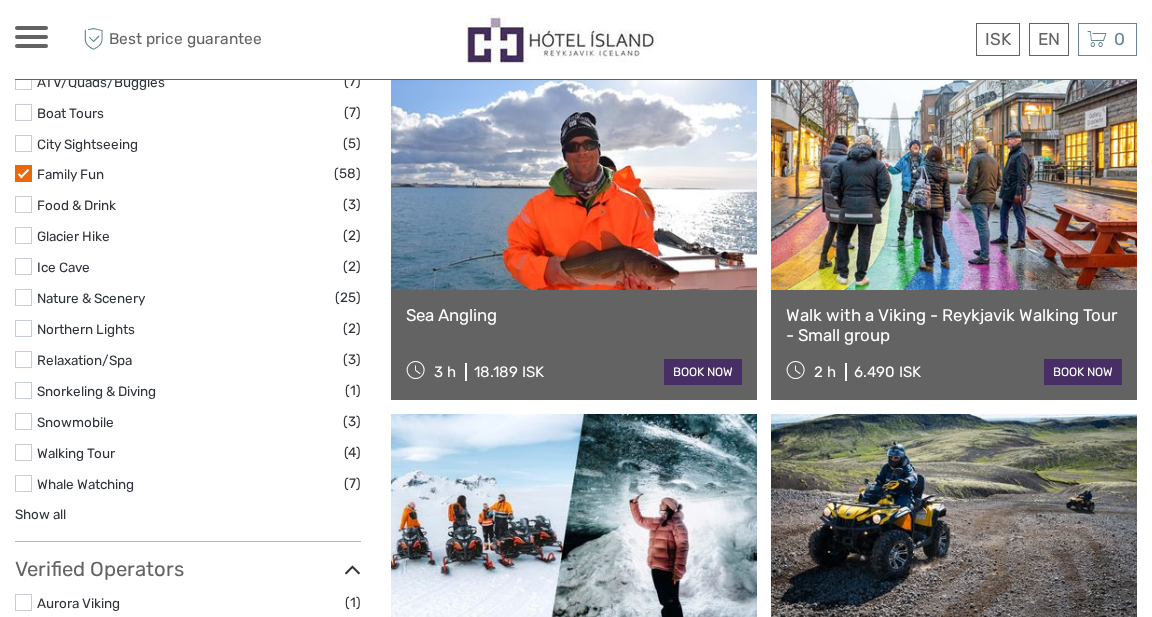 click at bounding box center (574, 180) 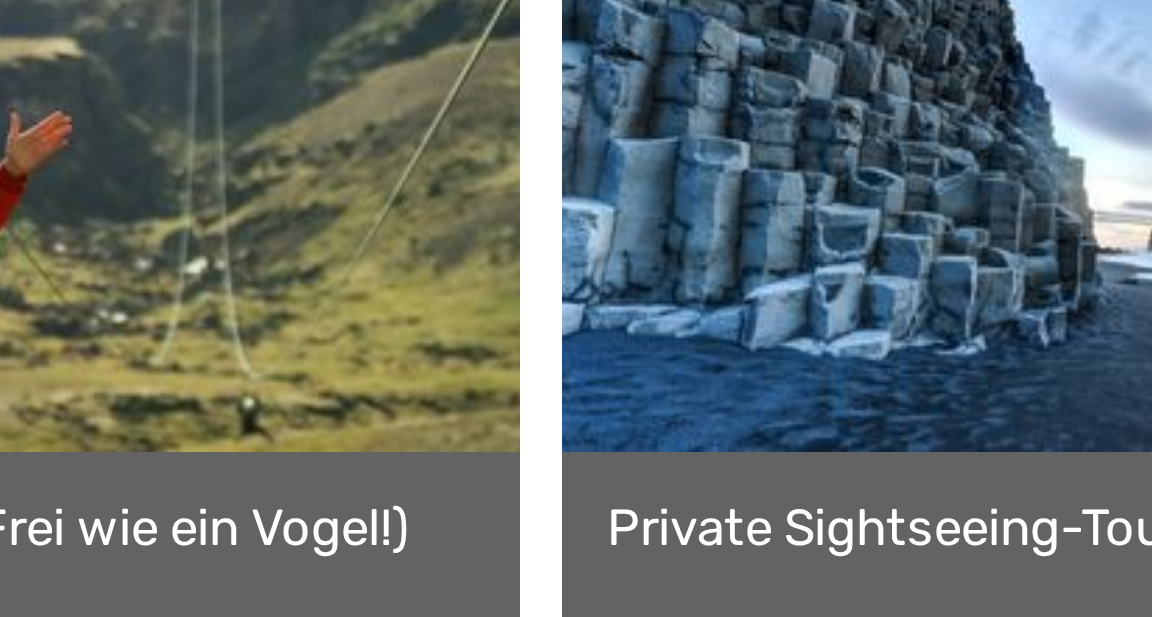 scroll, scrollTop: 2925, scrollLeft: 0, axis: vertical 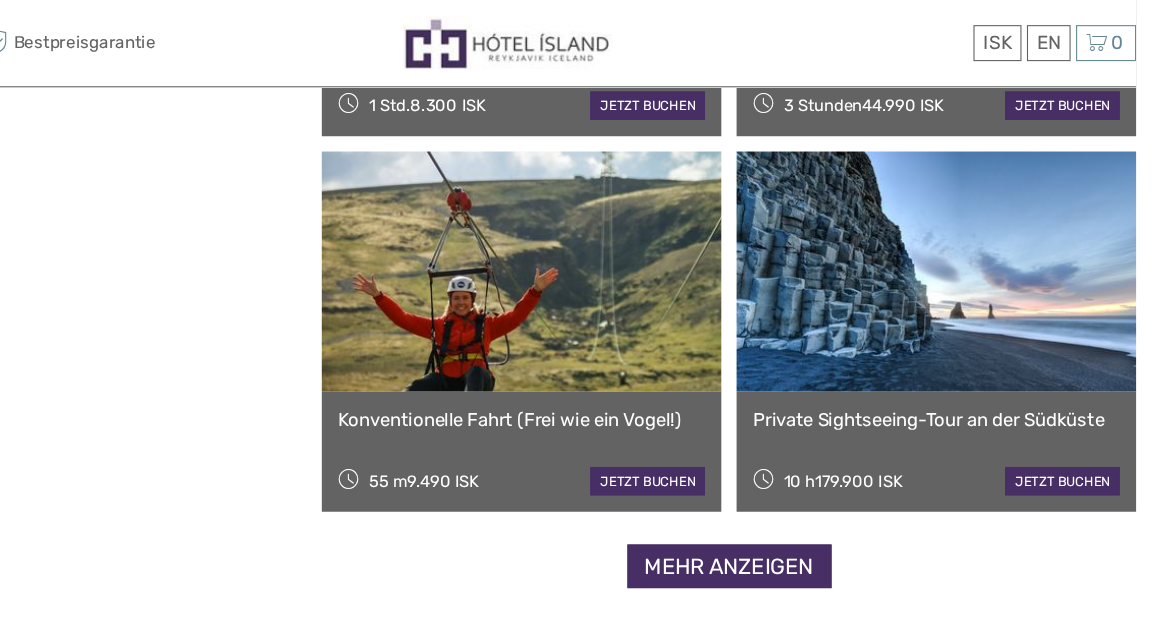 click on "mehr anzeigen" at bounding box center [764, 519] 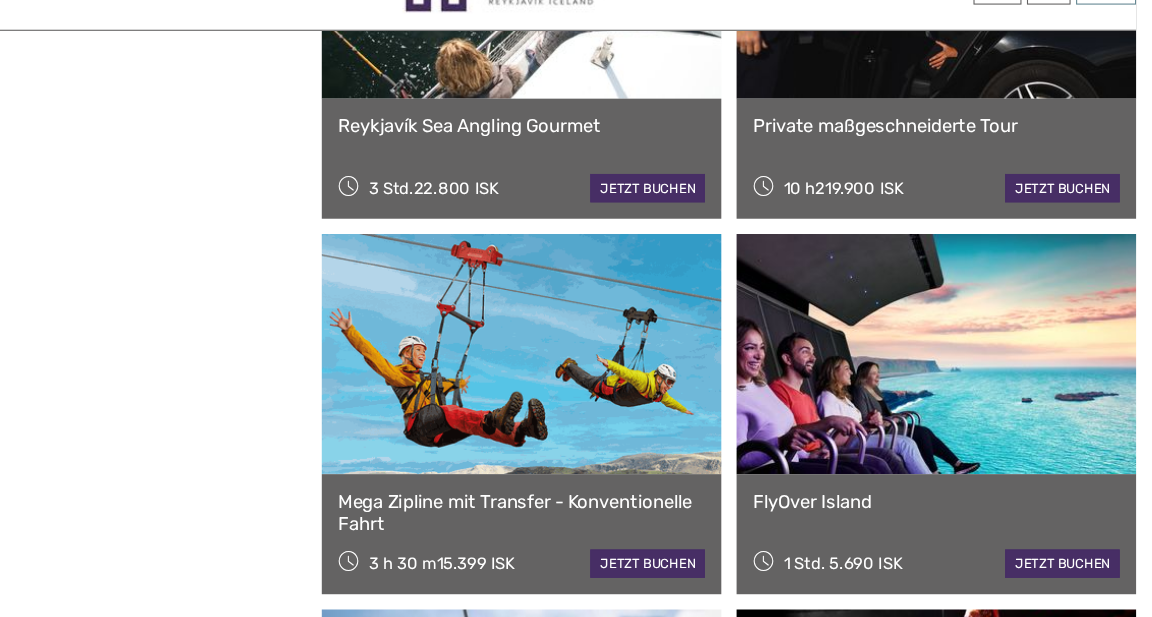 scroll, scrollTop: 3831, scrollLeft: 0, axis: vertical 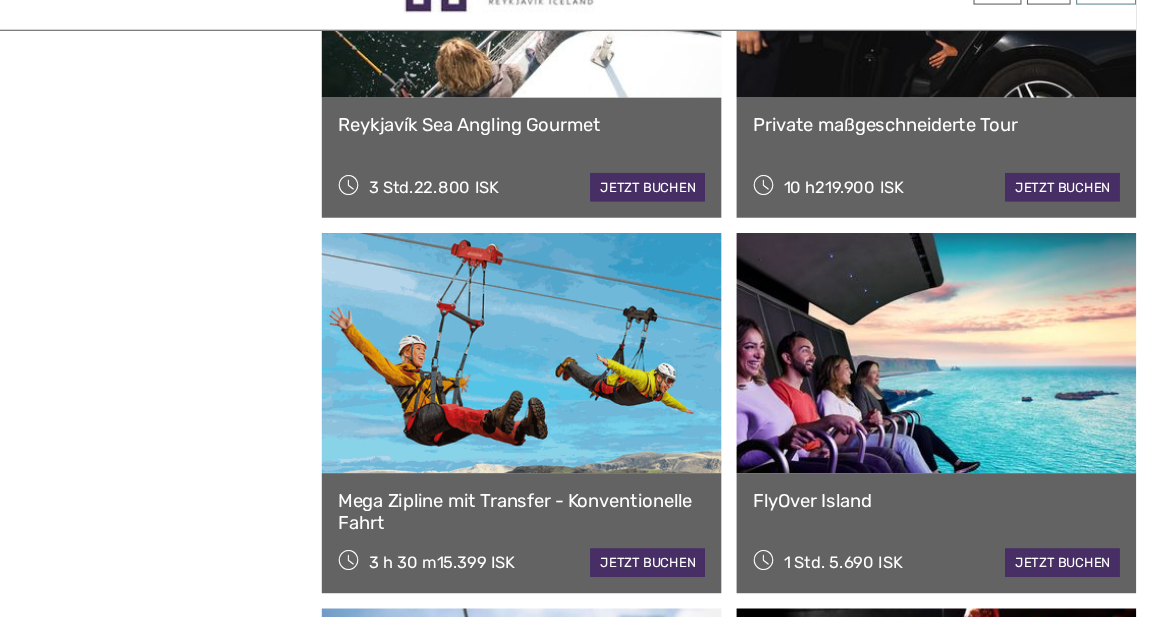 click on "FlyOver Island" at bounding box center [954, 510] 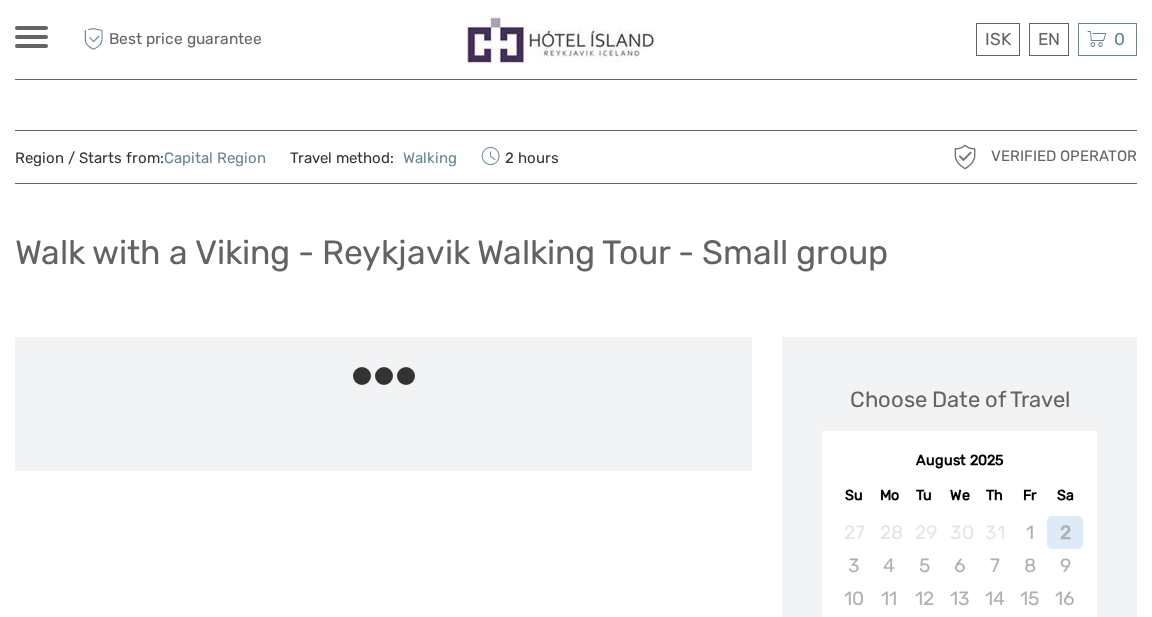 scroll, scrollTop: 0, scrollLeft: 0, axis: both 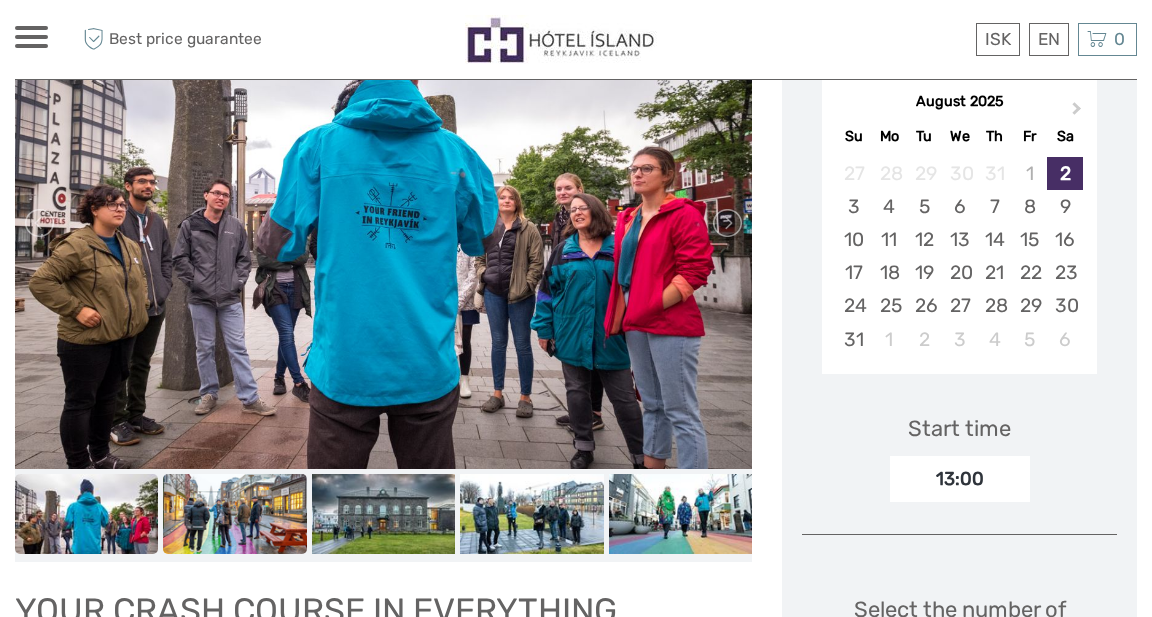 click at bounding box center (234, 514) 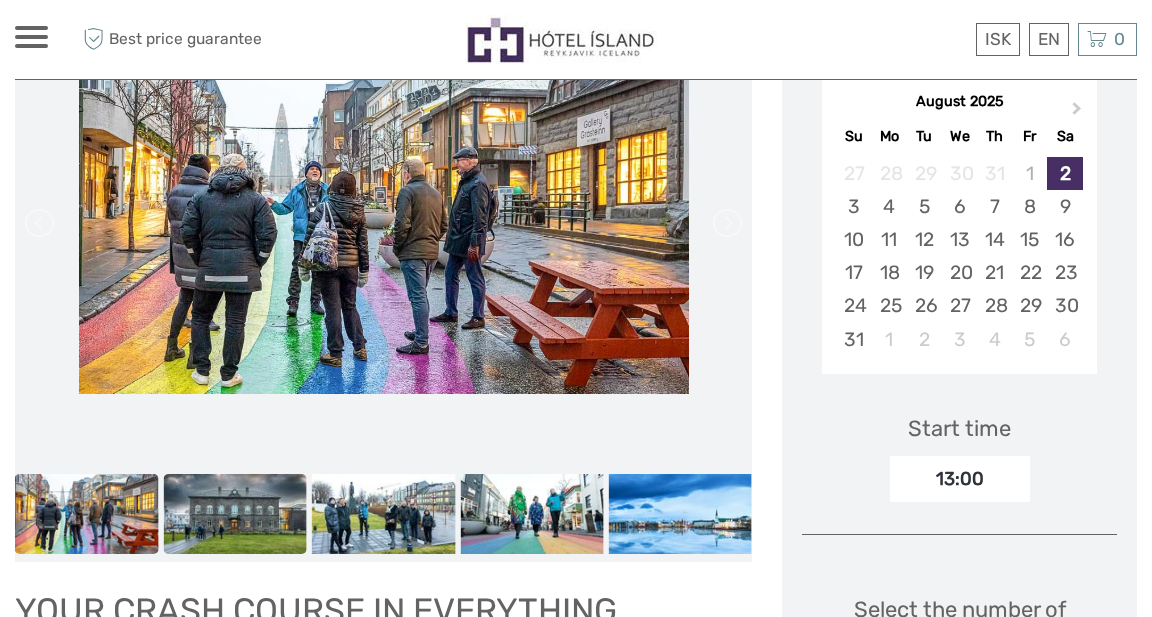 click at bounding box center [234, 514] 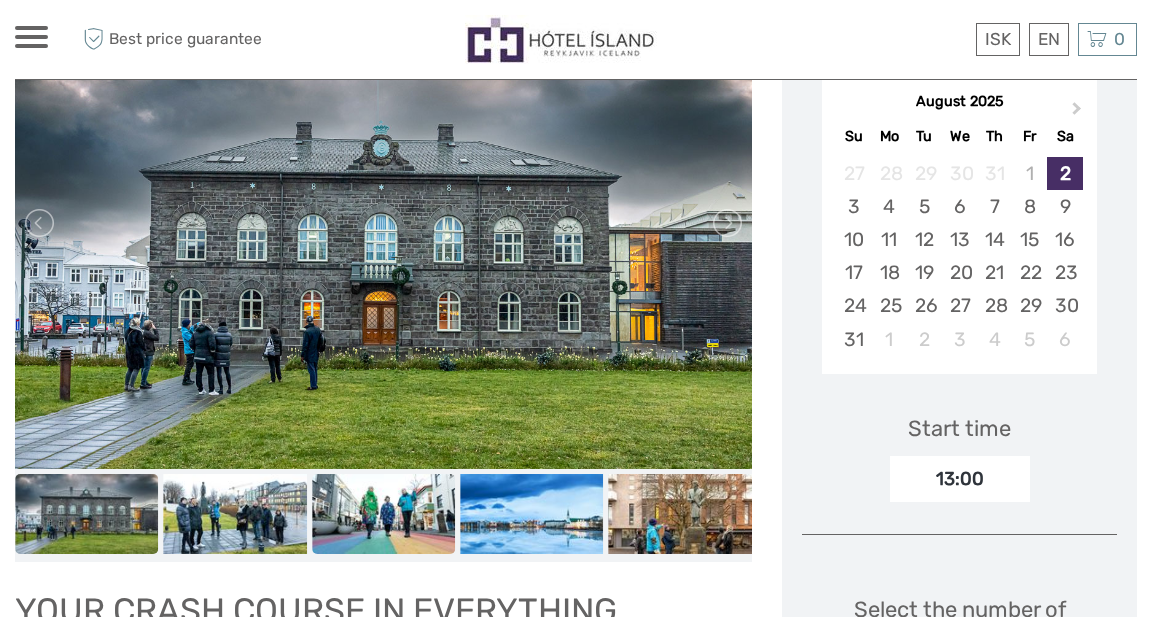 click at bounding box center [383, 514] 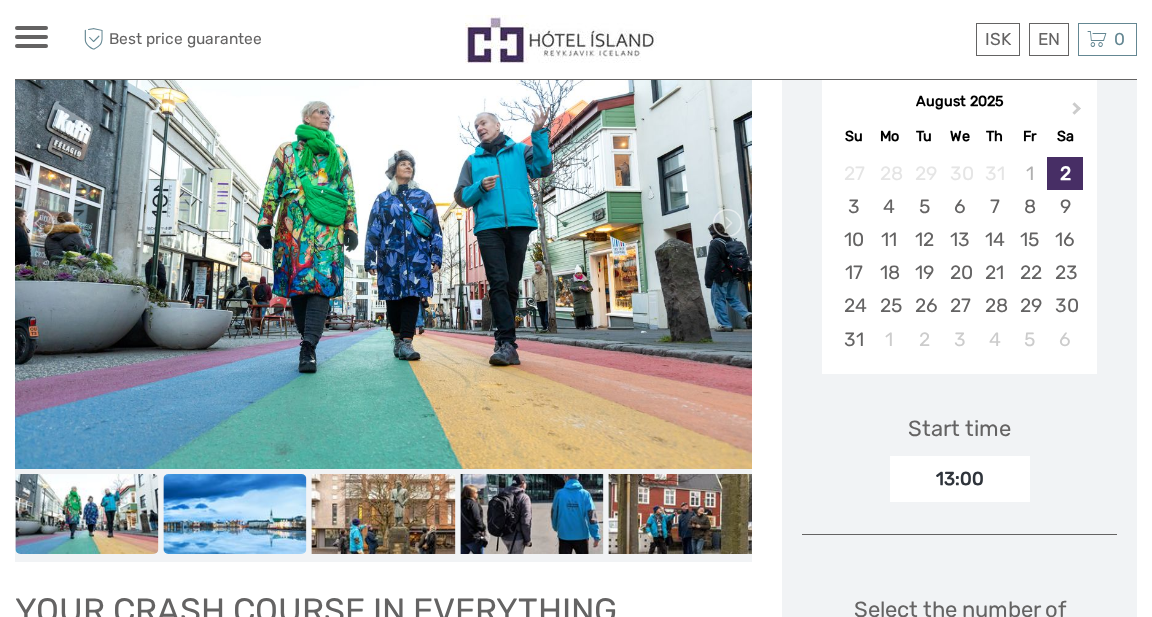 click at bounding box center [234, 514] 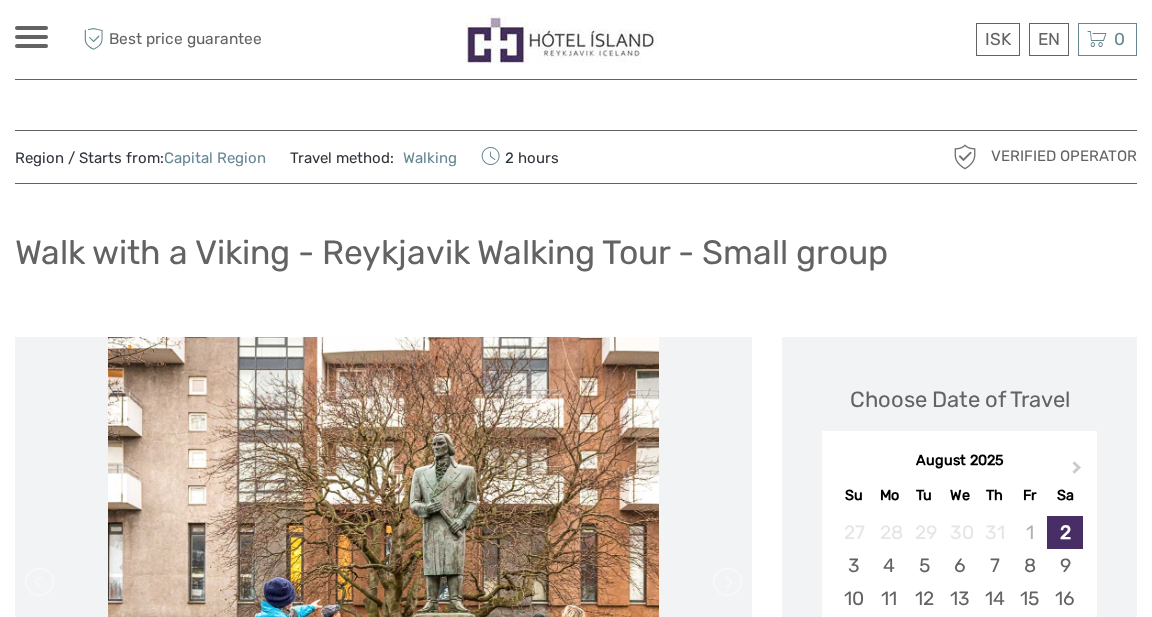 scroll, scrollTop: 0, scrollLeft: 0, axis: both 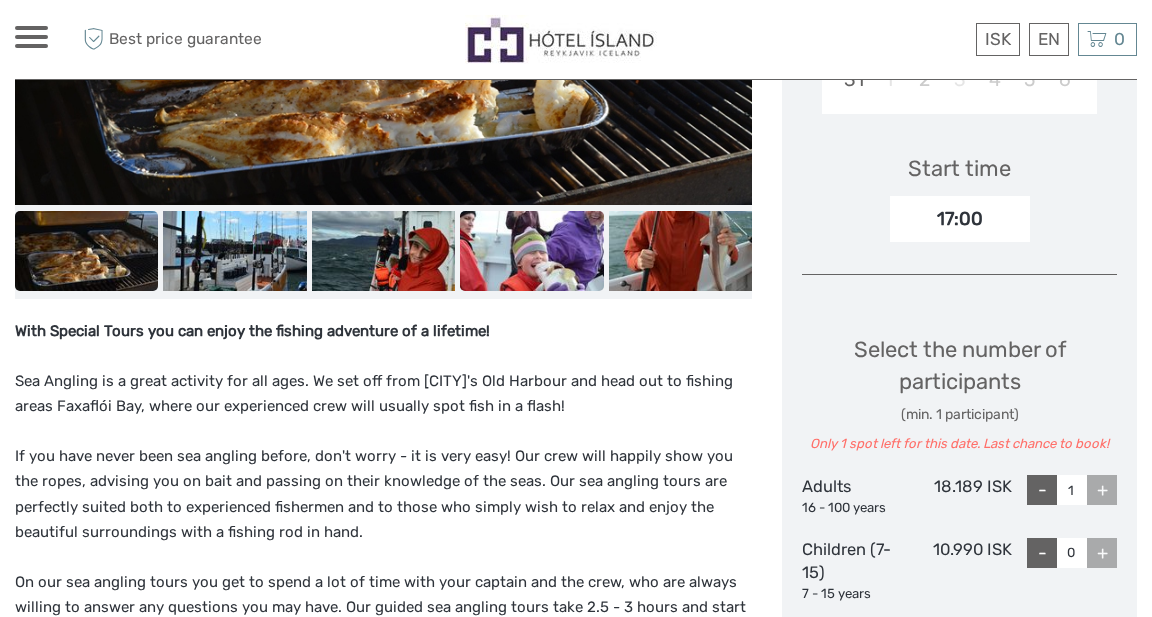 click at bounding box center [531, 251] 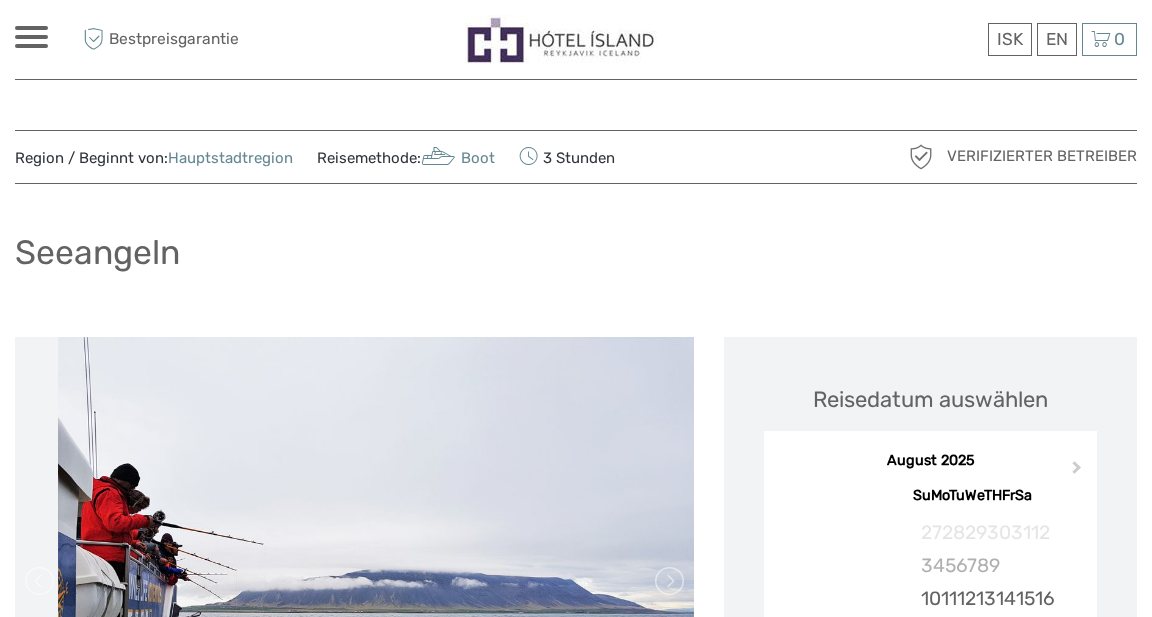 scroll, scrollTop: 0, scrollLeft: 0, axis: both 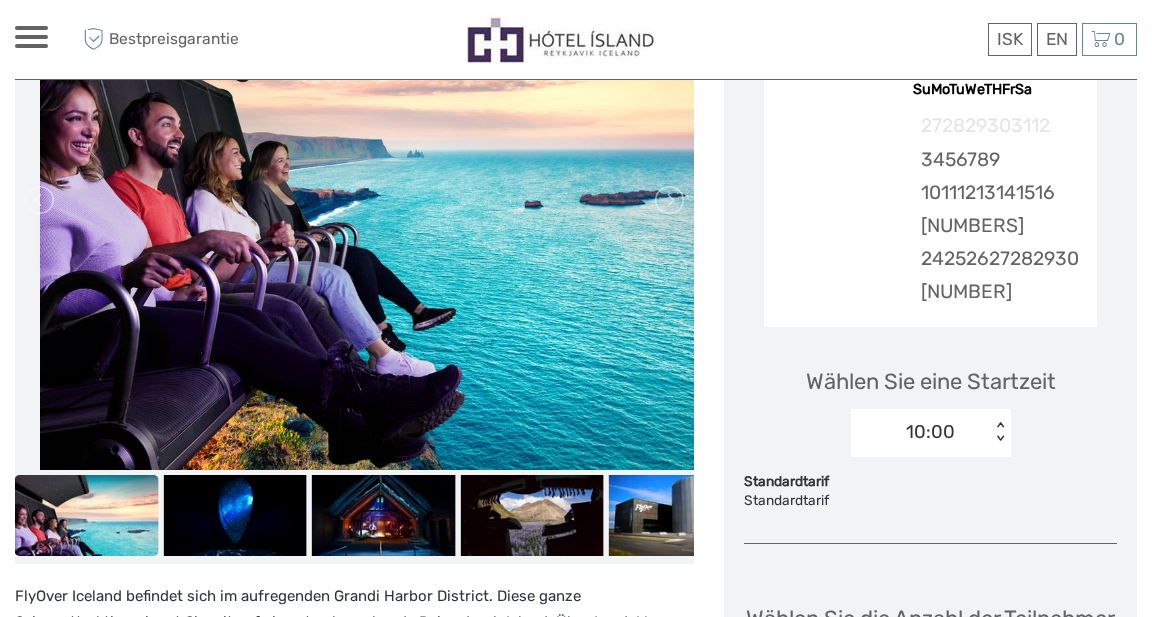 click at bounding box center (86, 515) 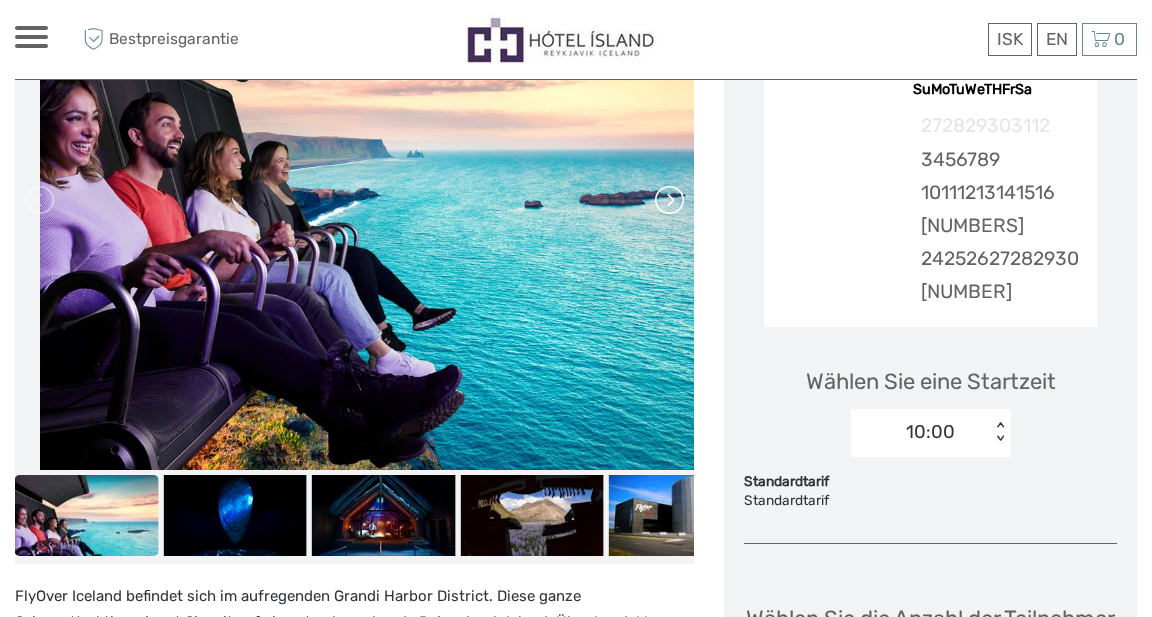 click at bounding box center (668, 200) 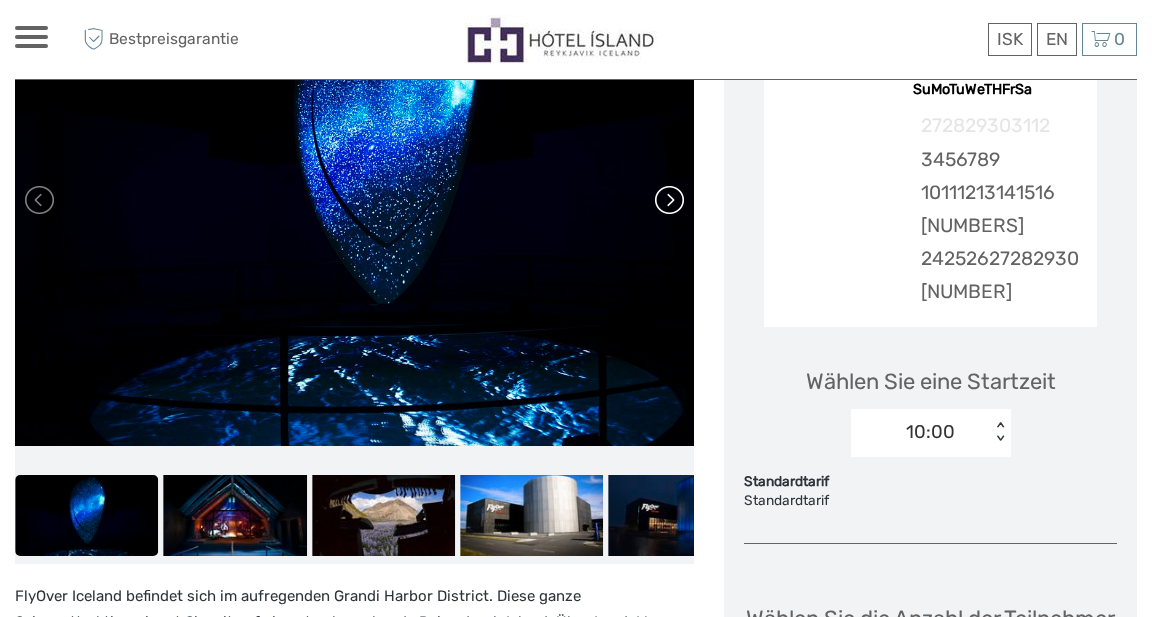 click at bounding box center [668, 200] 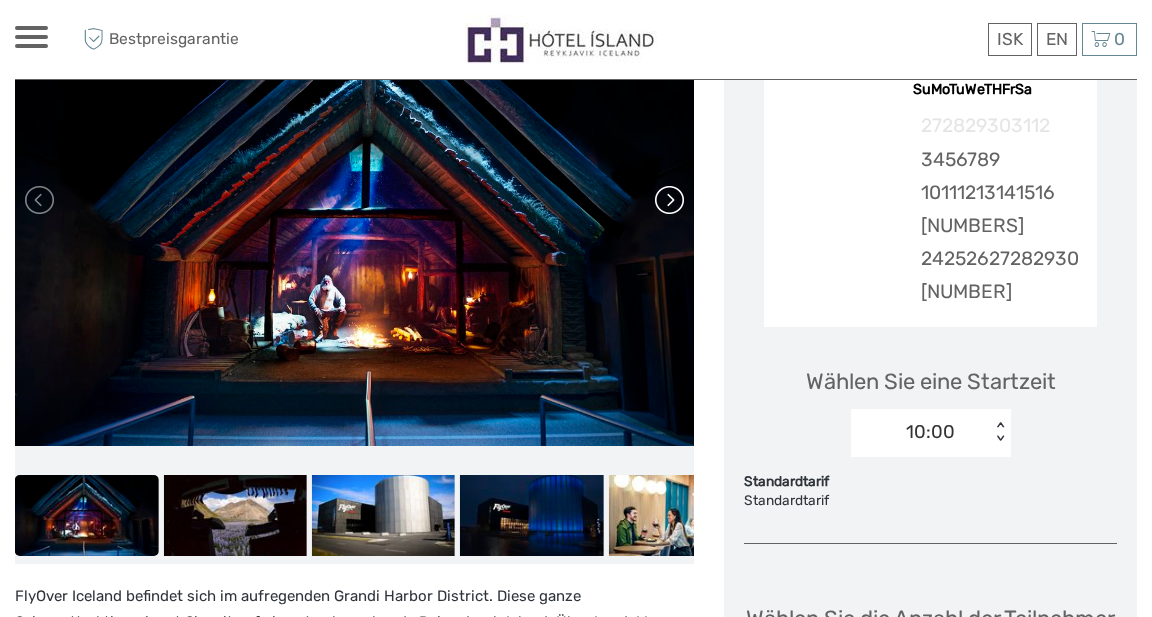 click at bounding box center [668, 200] 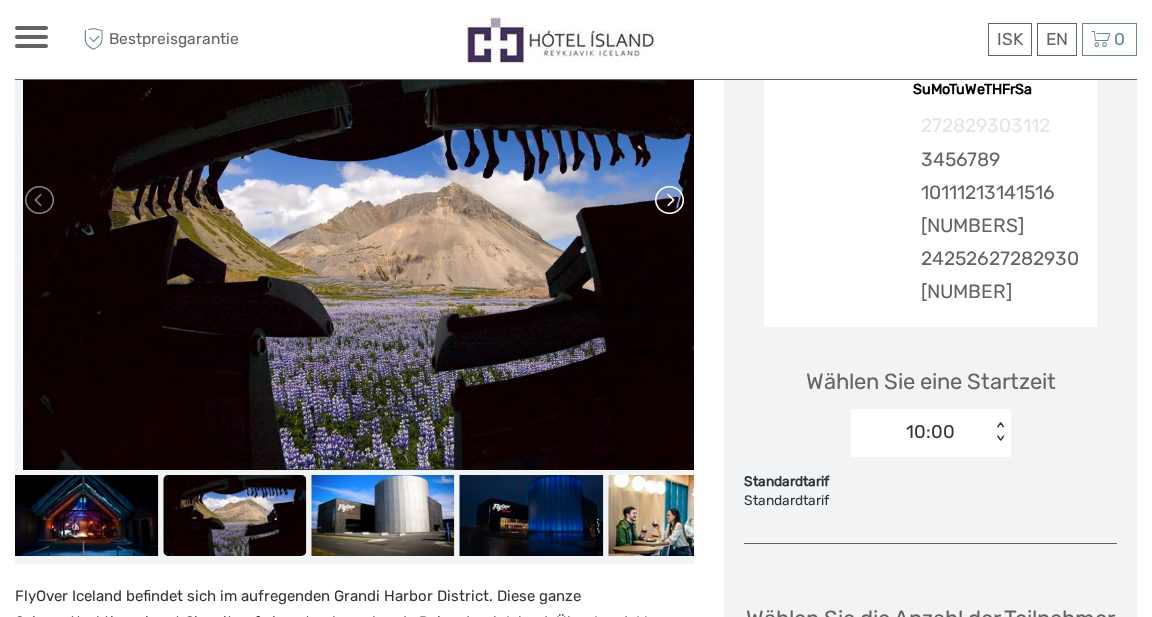 click at bounding box center (668, 200) 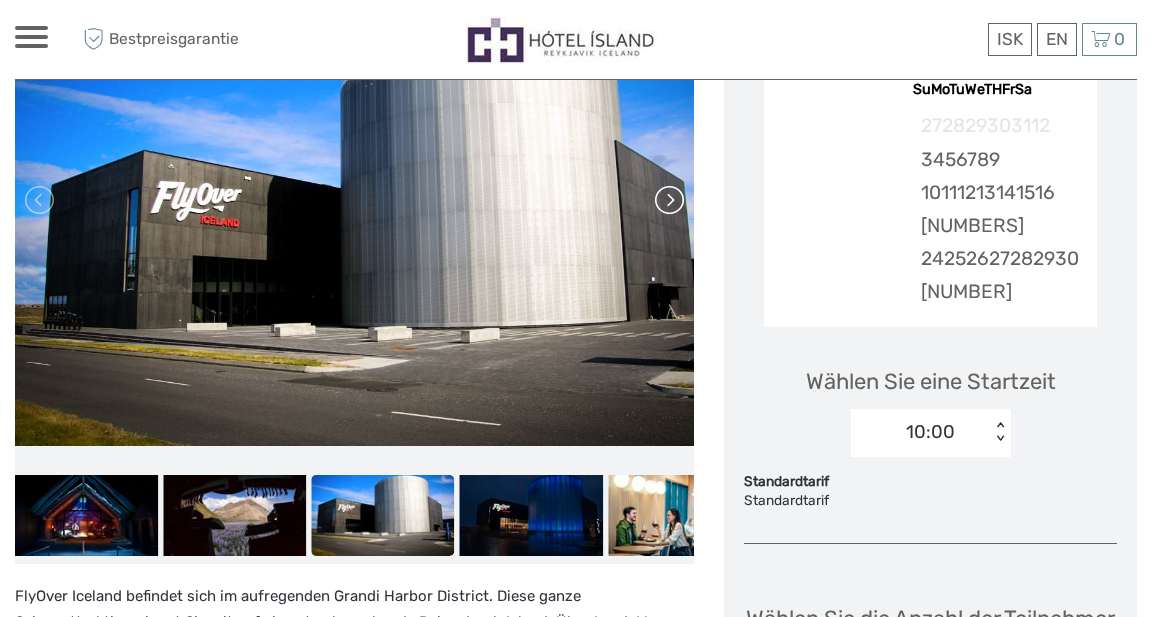 click at bounding box center (668, 200) 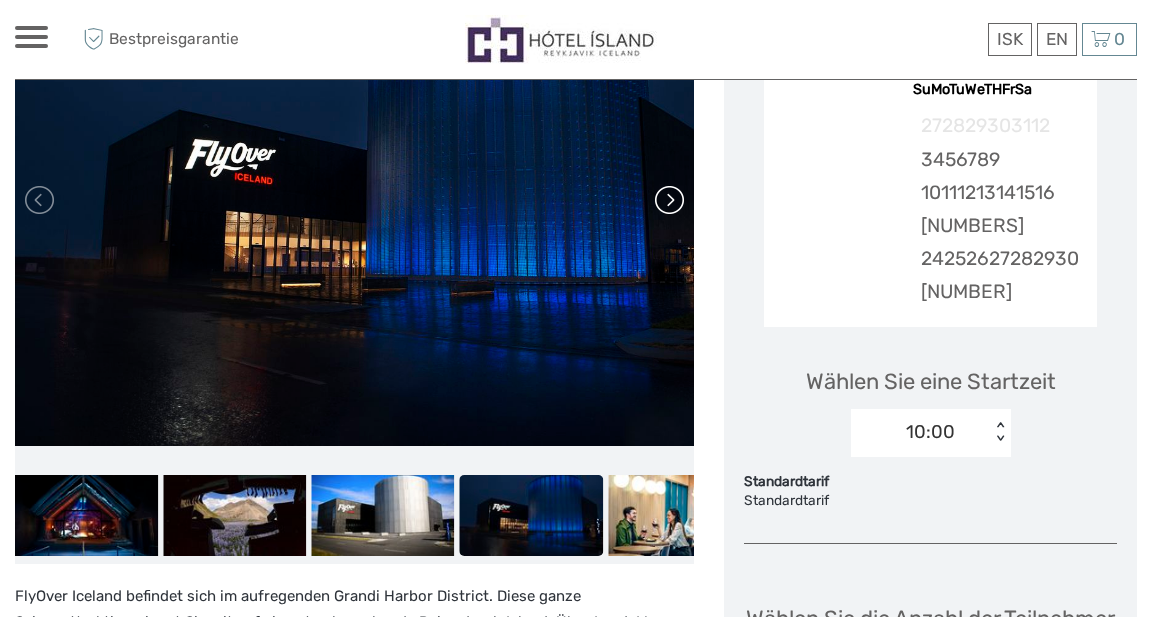 click at bounding box center (668, 200) 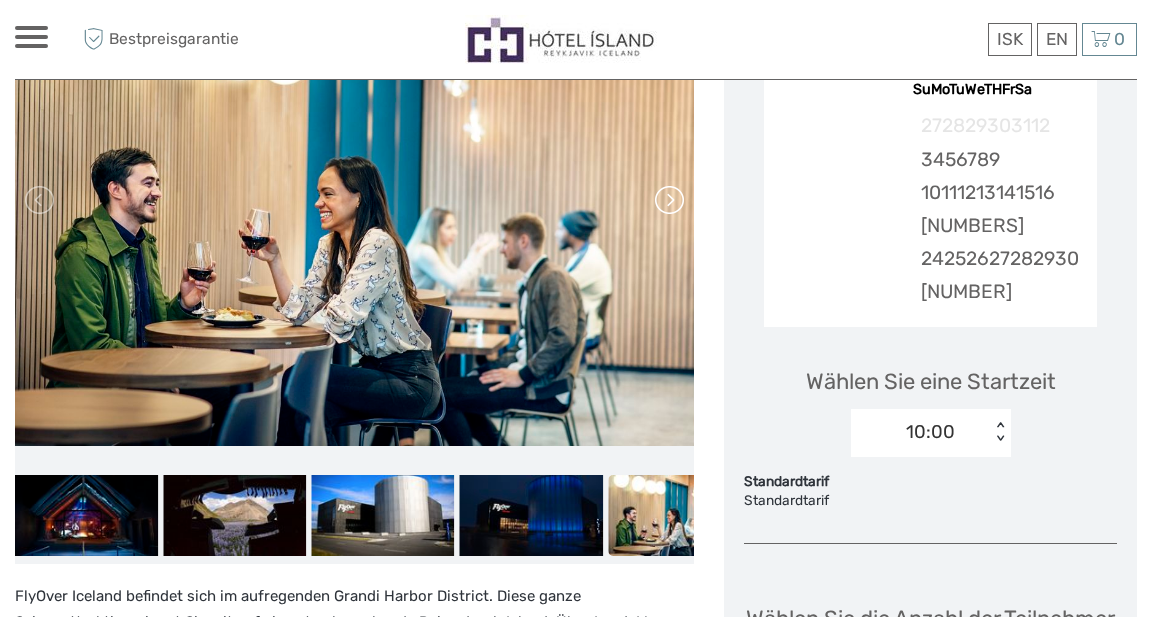 click at bounding box center (668, 200) 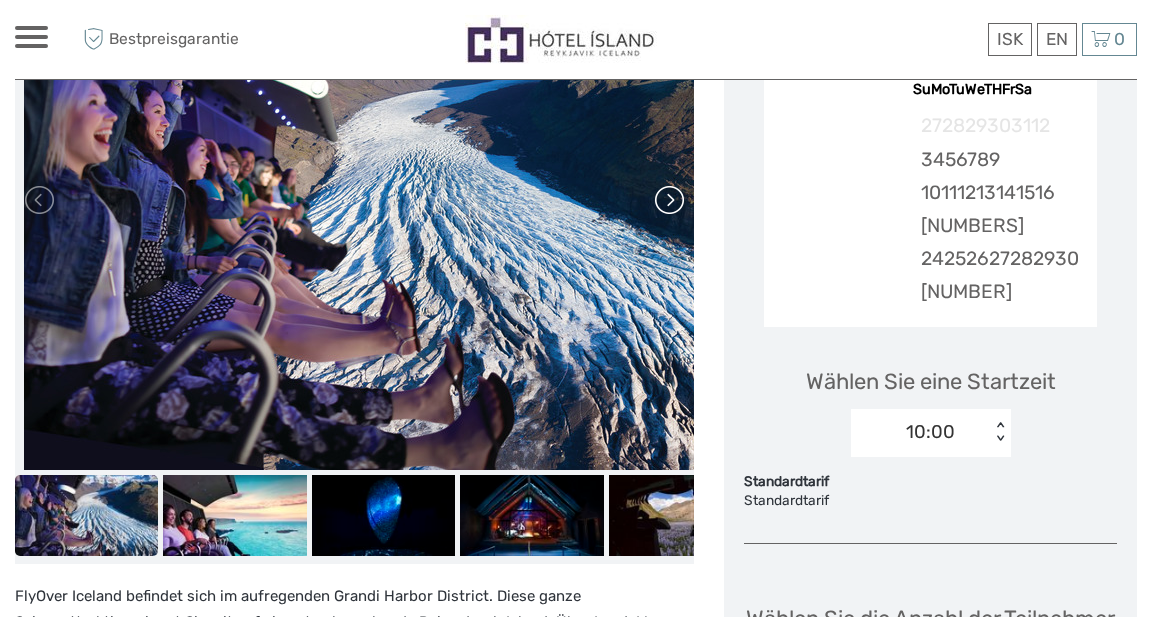 click at bounding box center [668, 200] 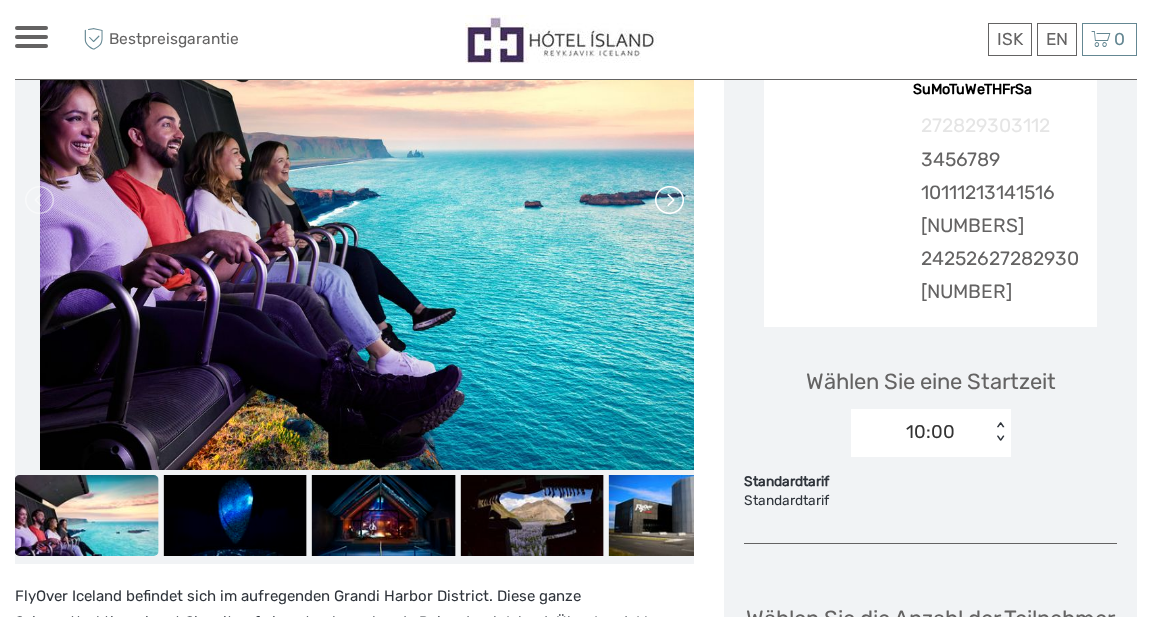 click at bounding box center (668, 200) 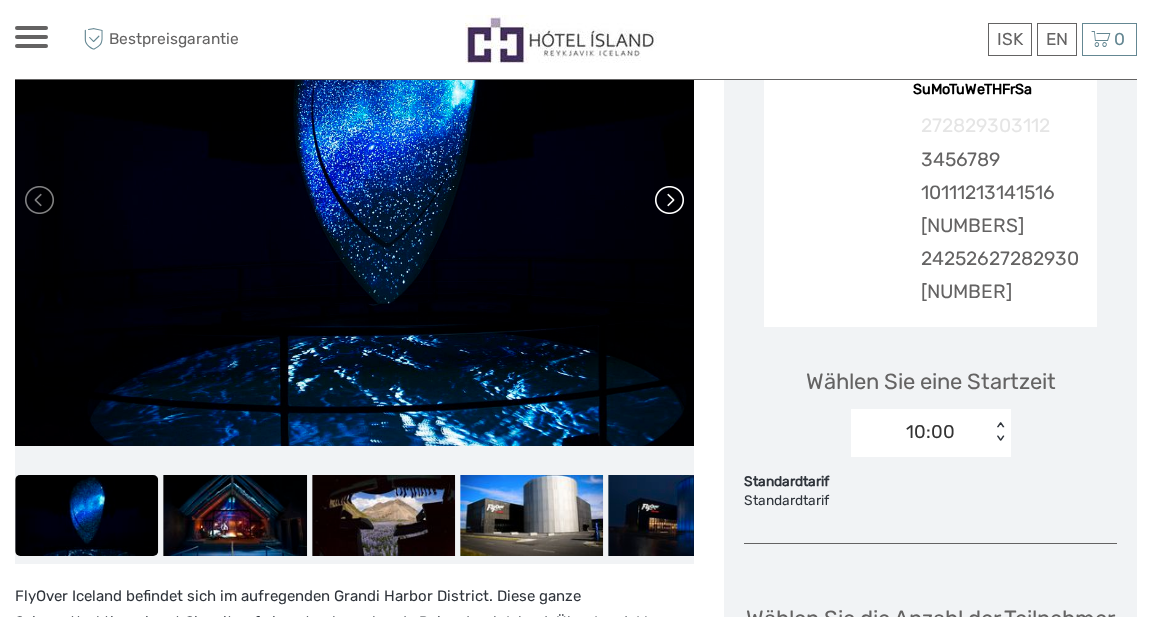 click at bounding box center [668, 200] 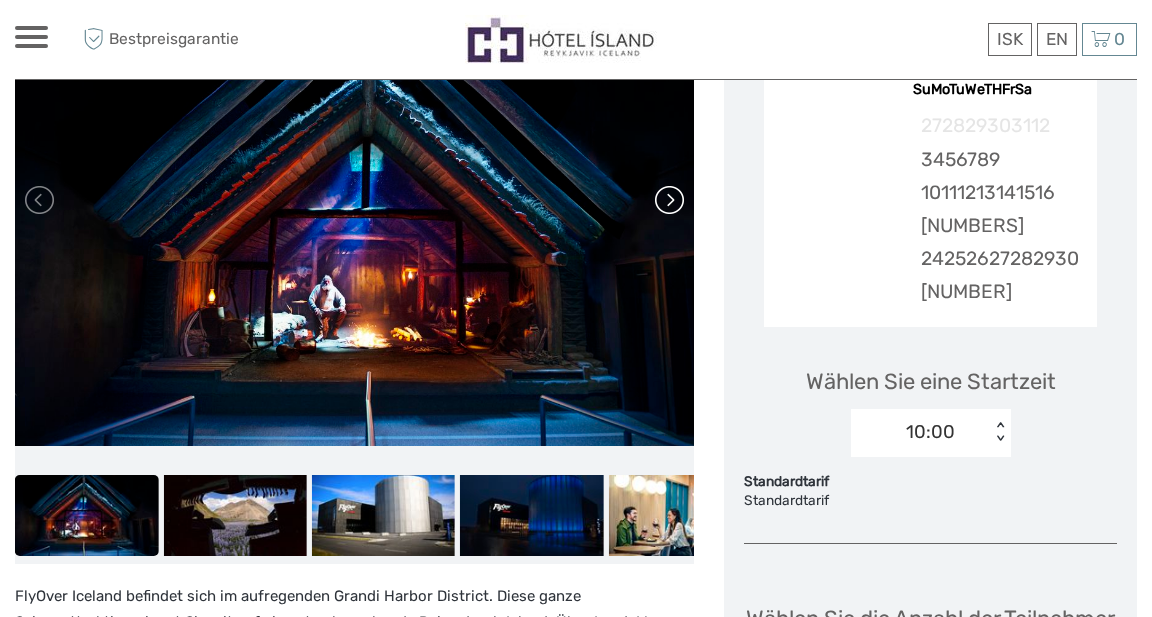click at bounding box center [668, 200] 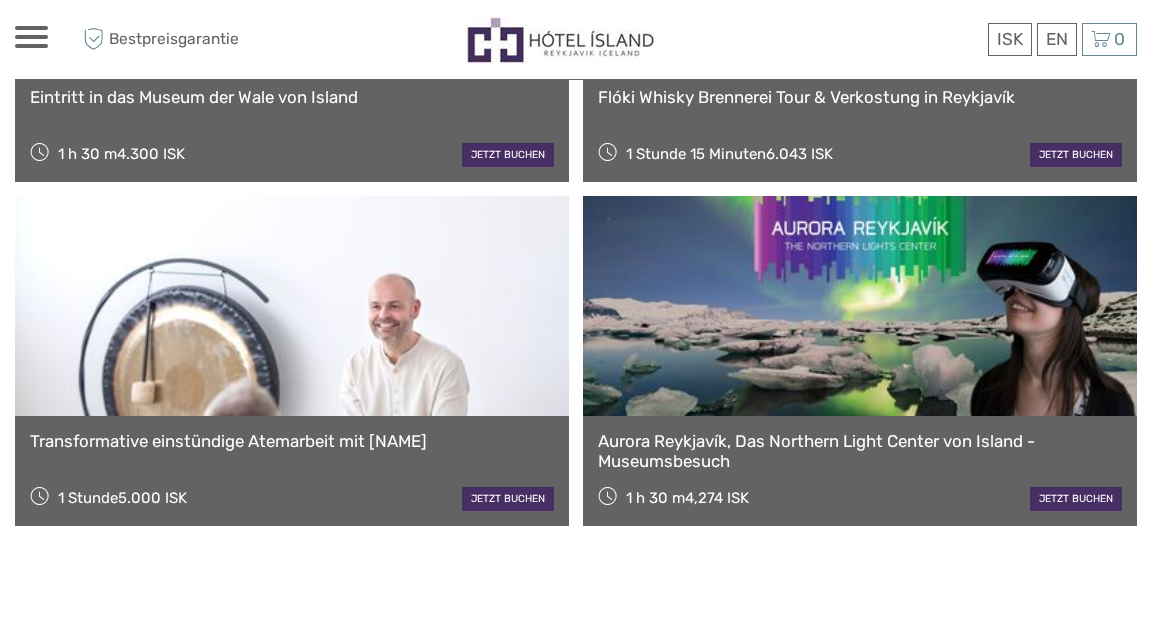 scroll, scrollTop: 2391, scrollLeft: 0, axis: vertical 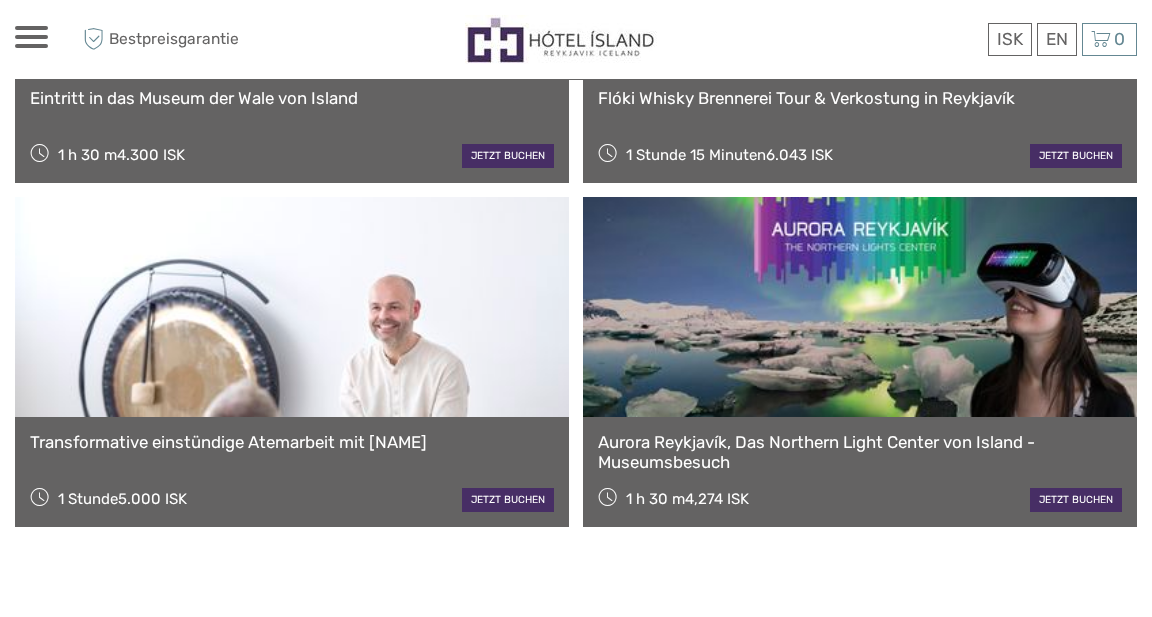 click on "Transformative einstündige Atemarbeit mit Andri" at bounding box center [292, 442] 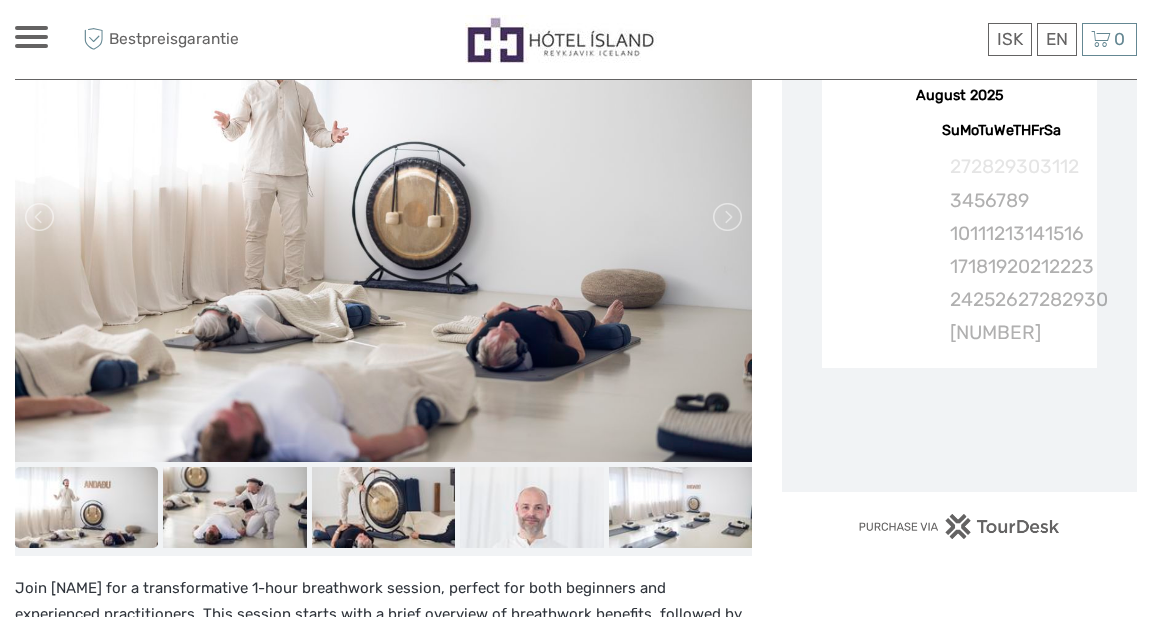 scroll, scrollTop: 361, scrollLeft: 0, axis: vertical 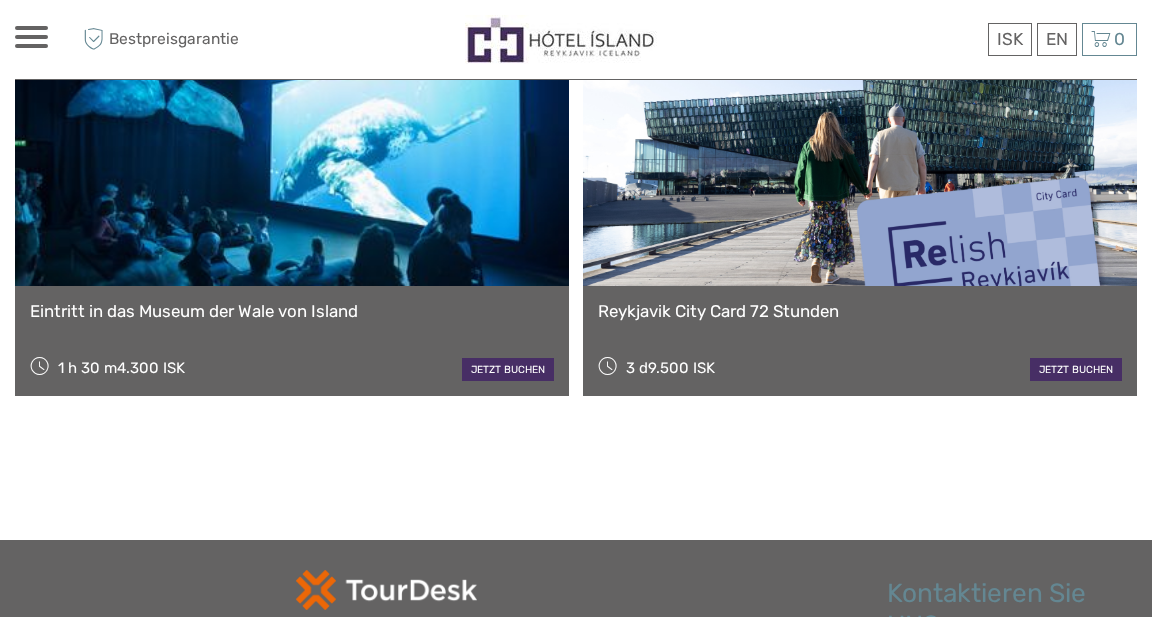 click on "Reykjavik City Card 72 Stunden" at bounding box center [860, 311] 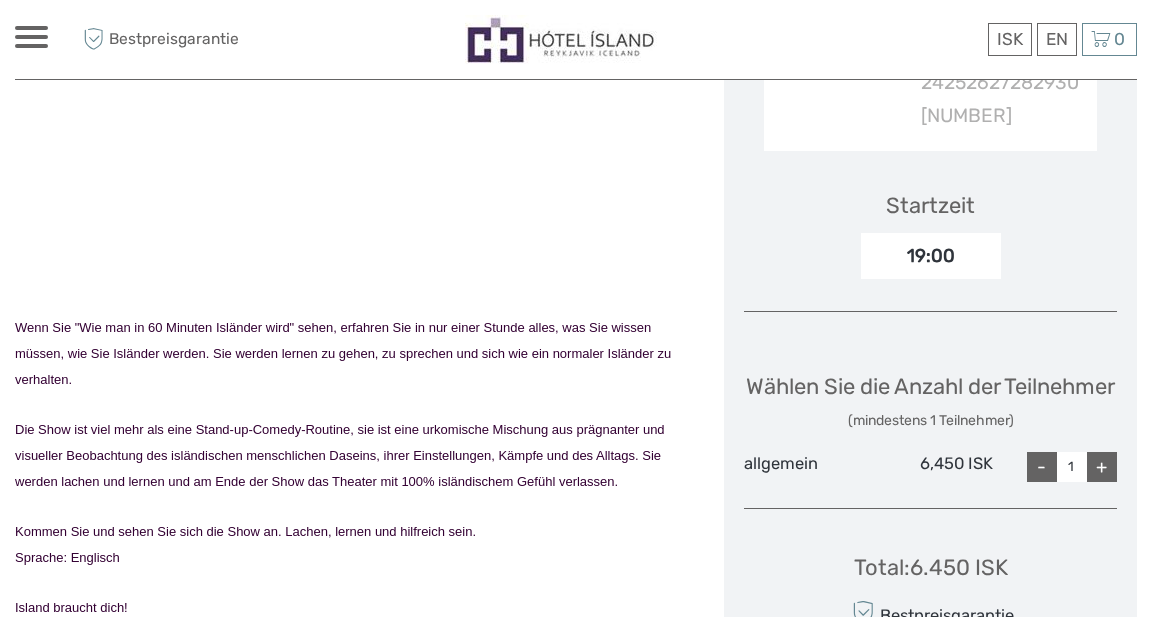 scroll, scrollTop: 581, scrollLeft: 0, axis: vertical 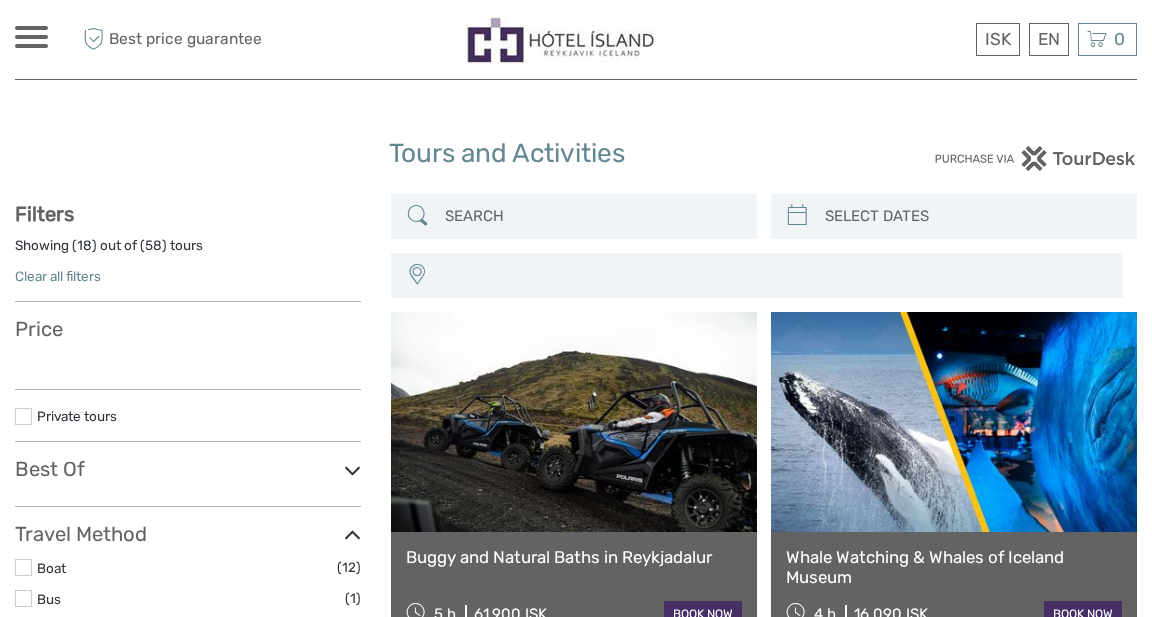 select 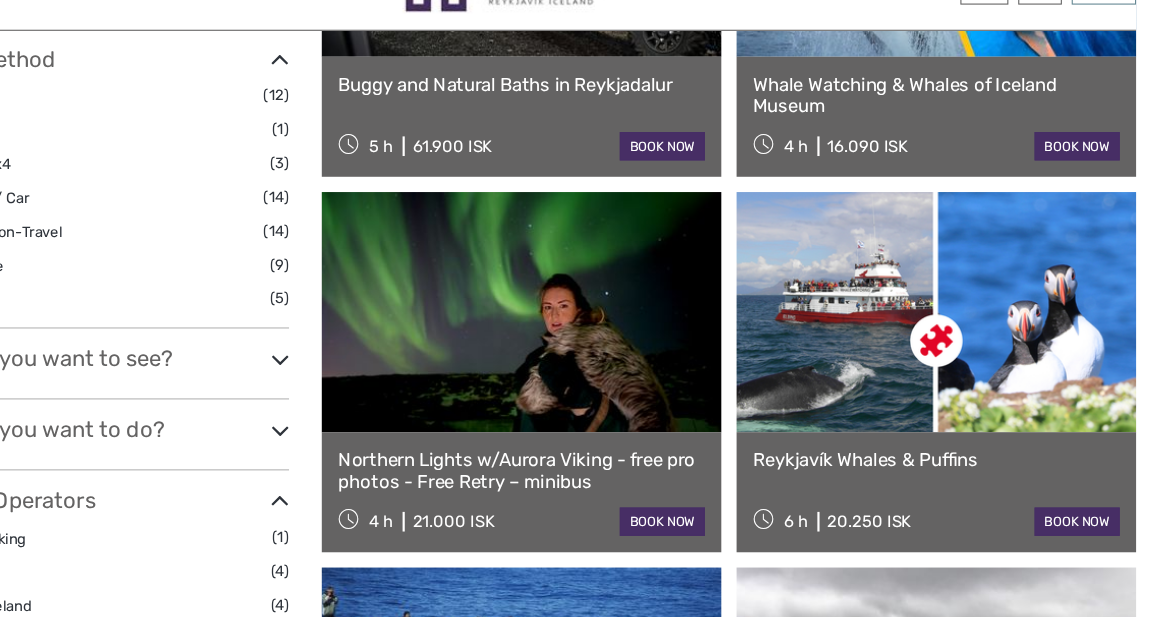 select 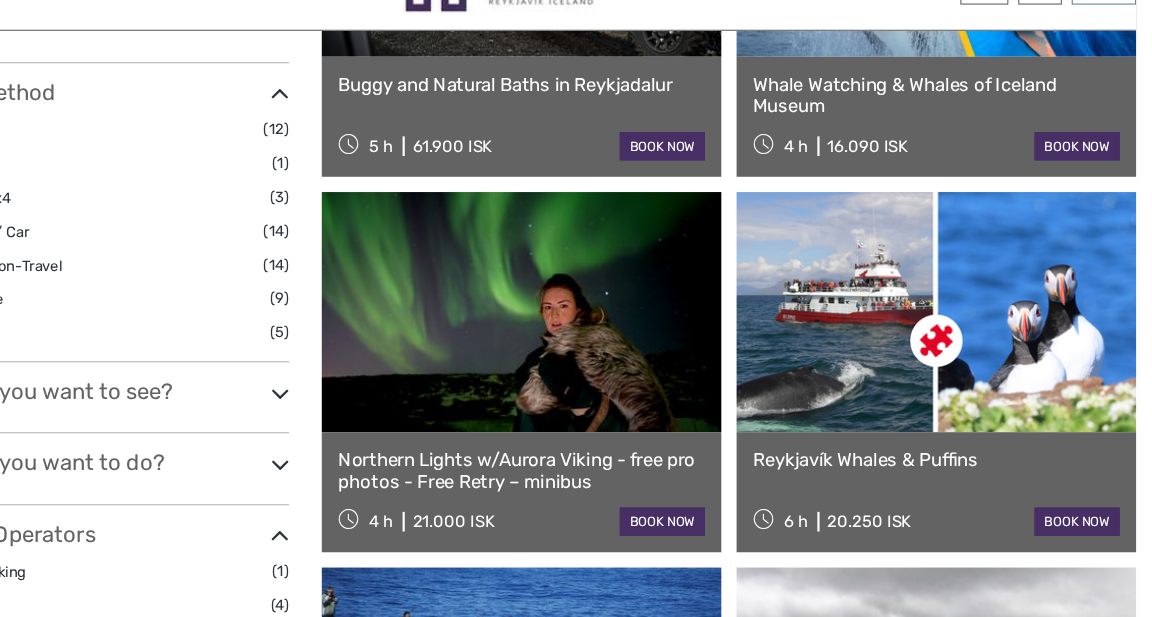 scroll, scrollTop: 480, scrollLeft: 97, axis: both 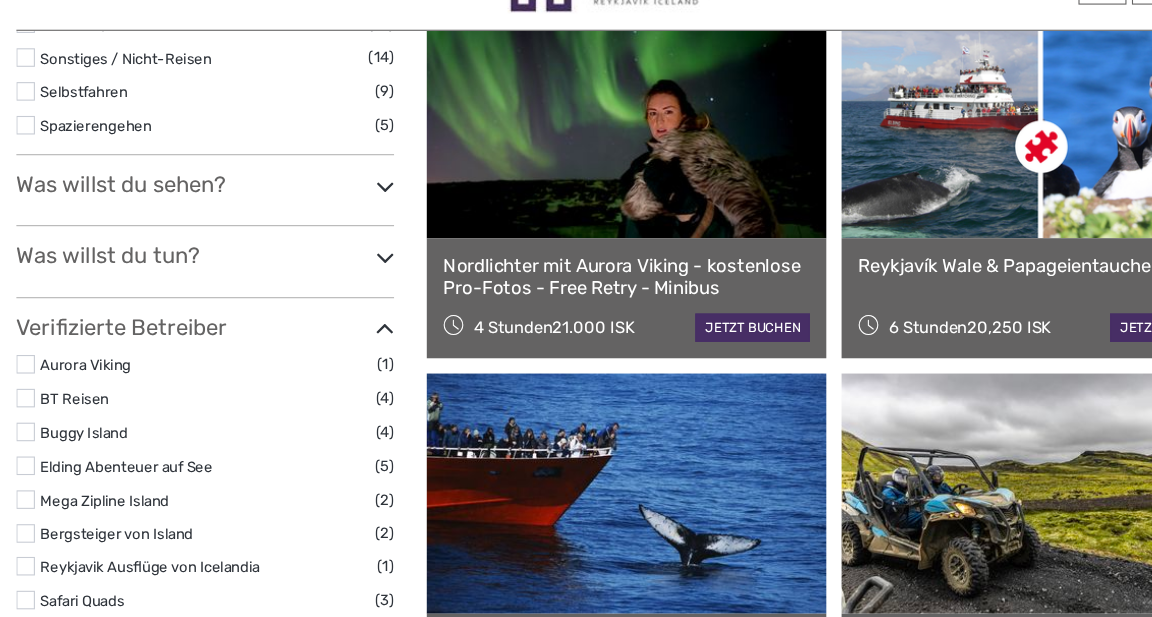 click on "Was willst du sehen?" at bounding box center (188, 221) 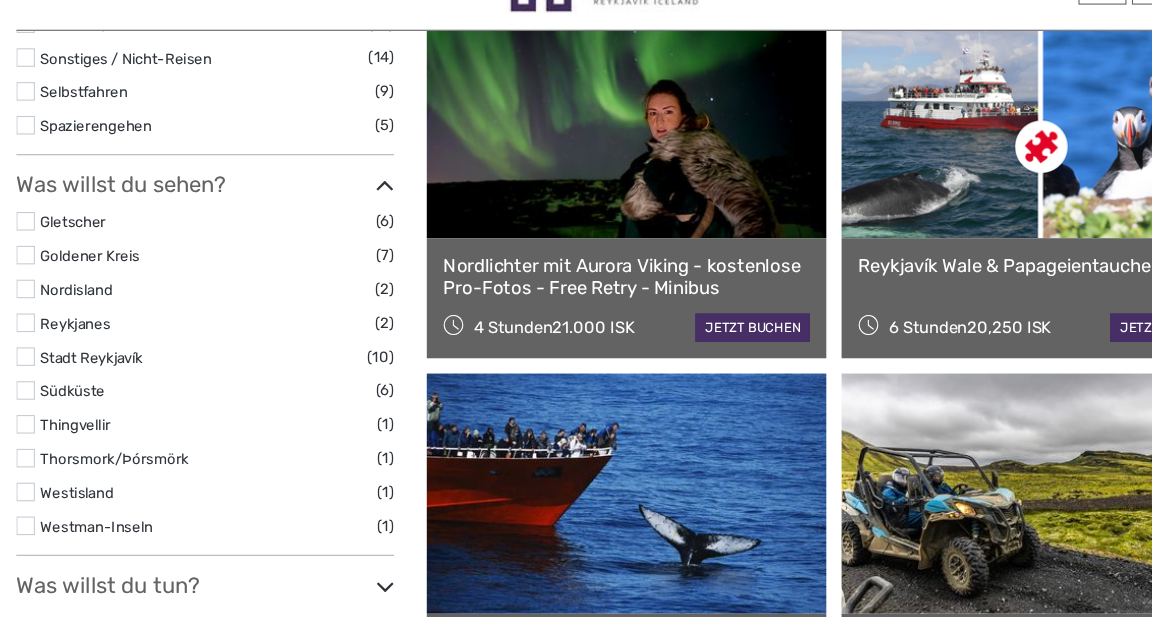 click at bounding box center [23, 285] 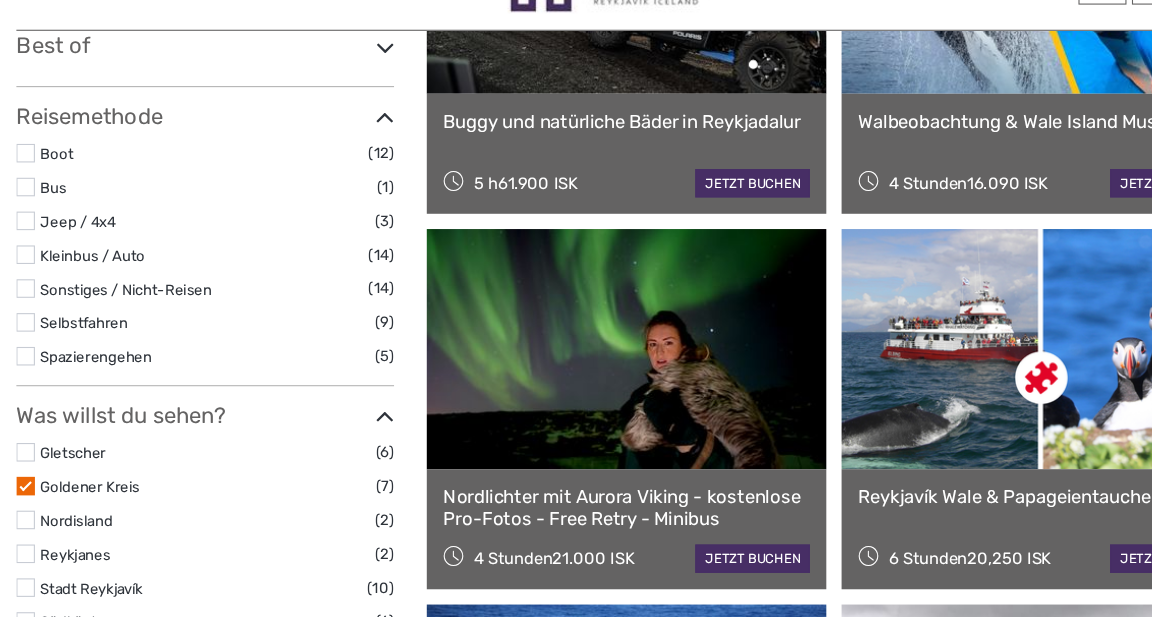 scroll, scrollTop: 397, scrollLeft: 0, axis: vertical 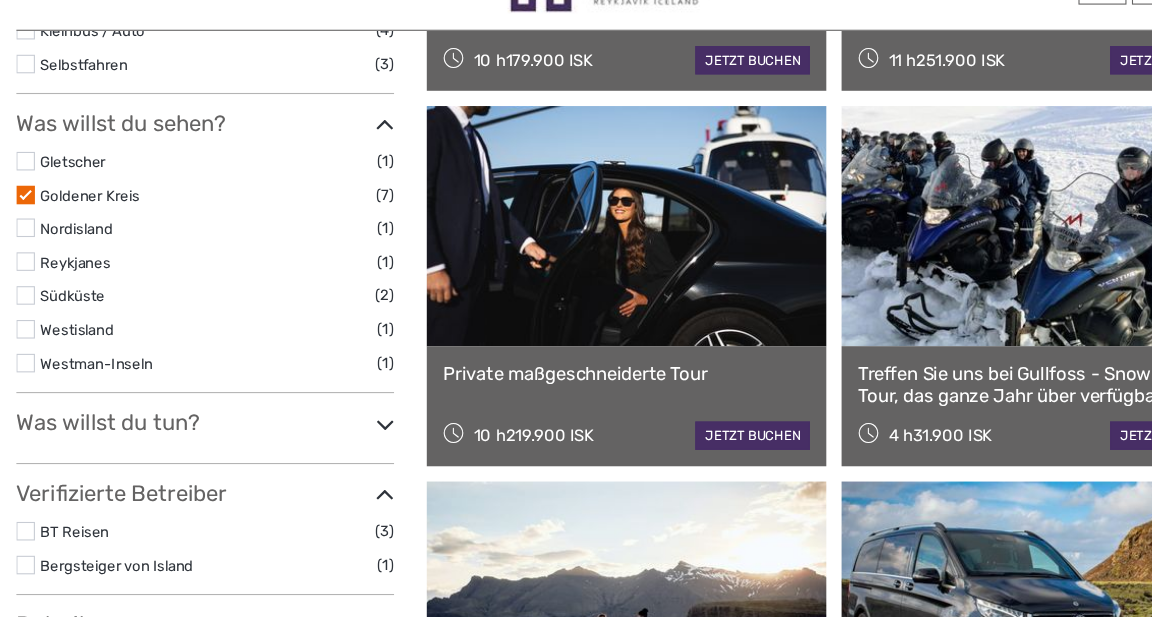 click at bounding box center (574, 259) 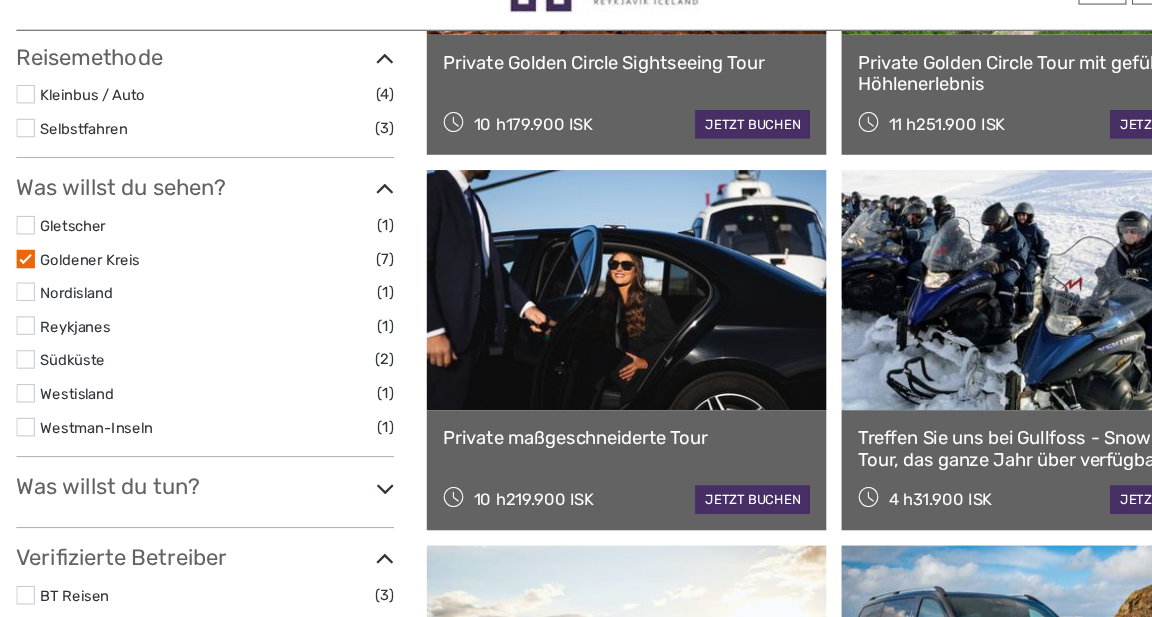 scroll, scrollTop: 462, scrollLeft: 0, axis: vertical 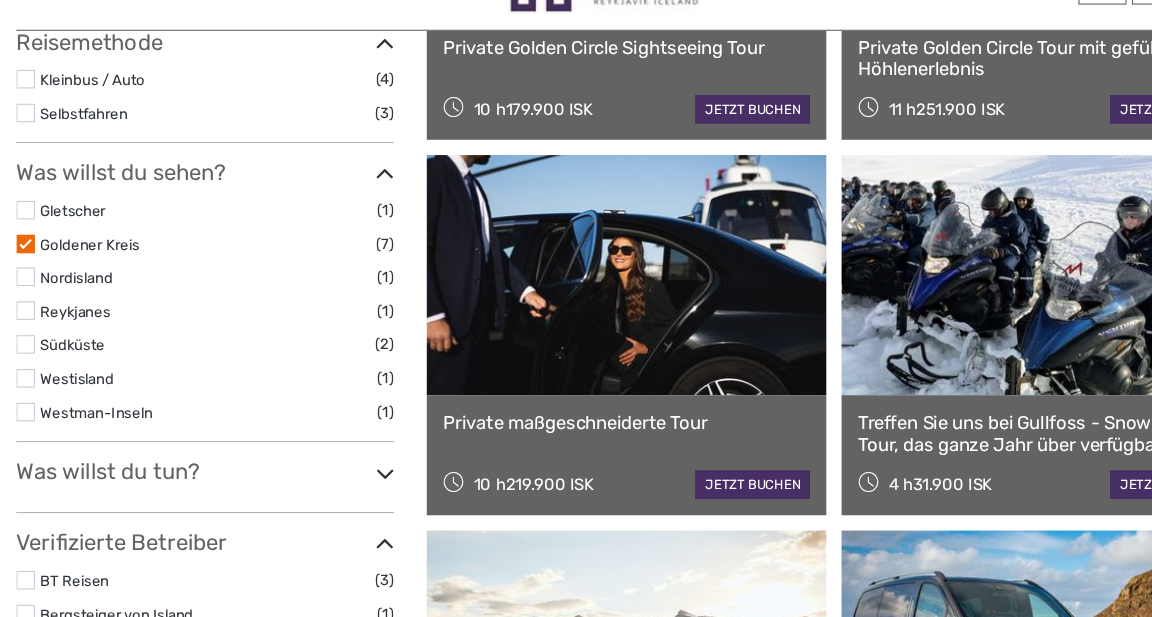 click at bounding box center [23, 367] 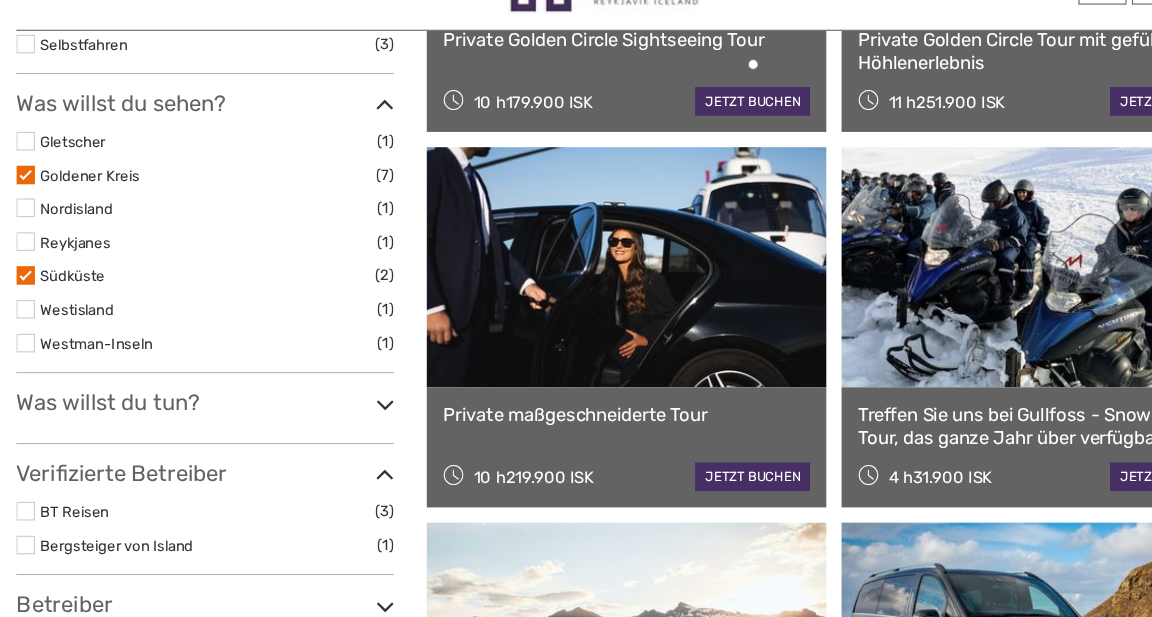 scroll, scrollTop: 543, scrollLeft: 0, axis: vertical 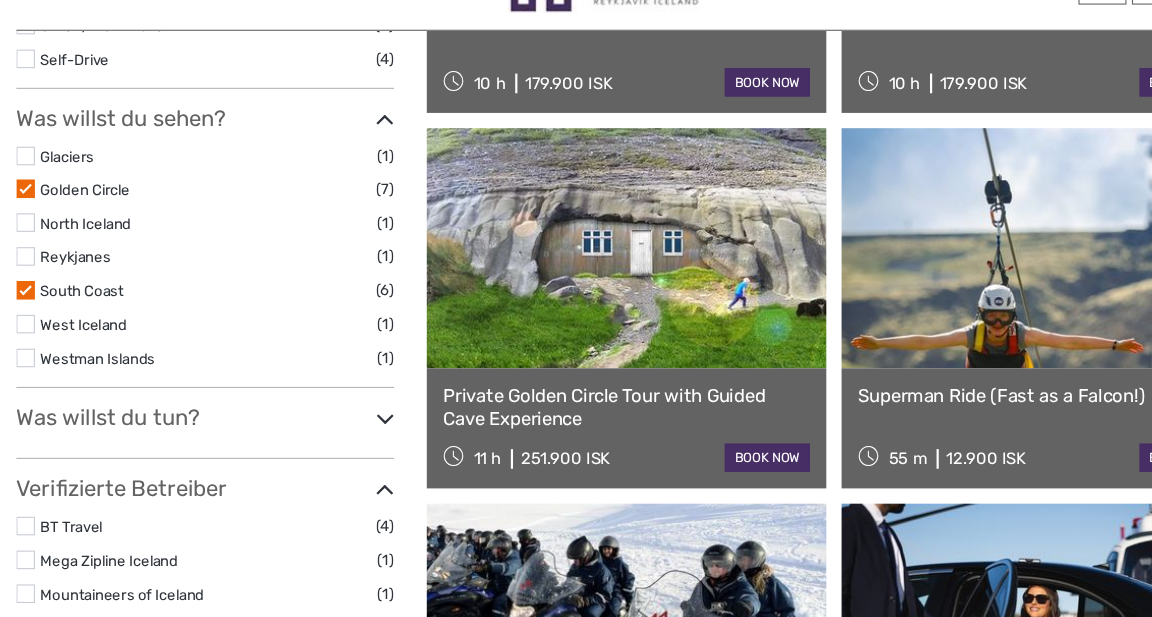 click at bounding box center (23, 348) 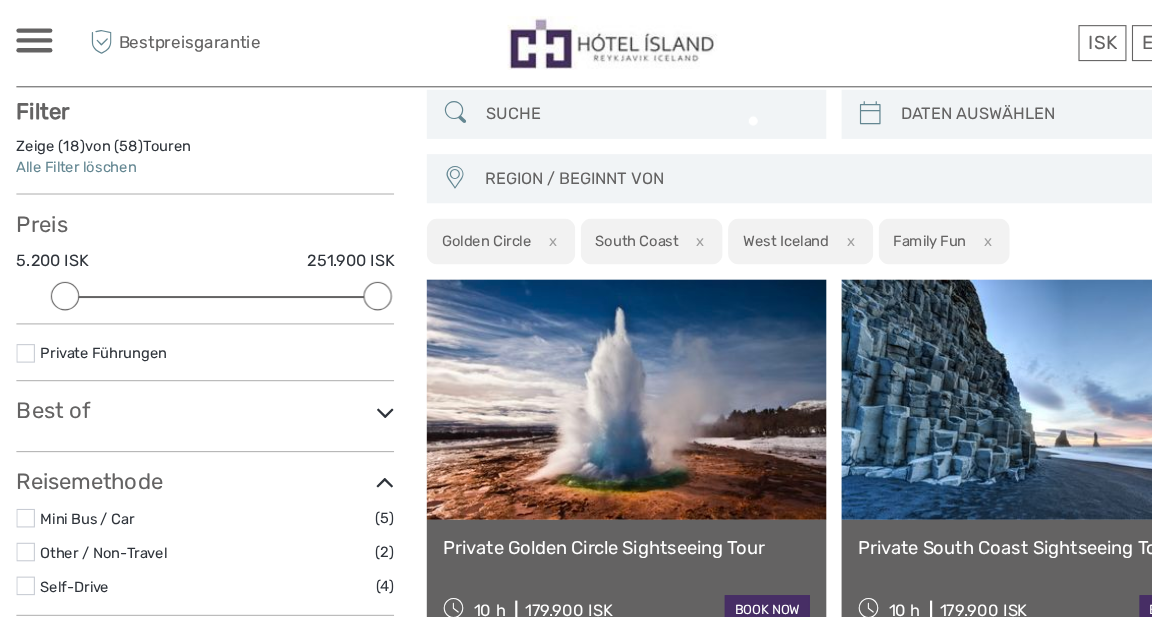 scroll, scrollTop: 111, scrollLeft: 0, axis: vertical 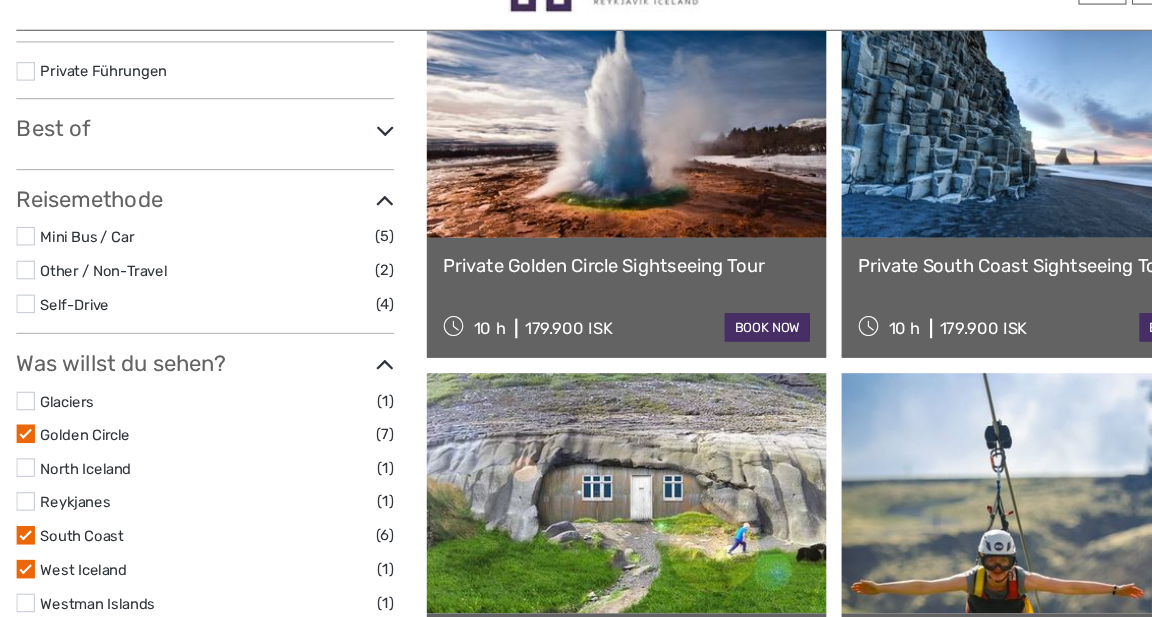 click at bounding box center (23, 419) 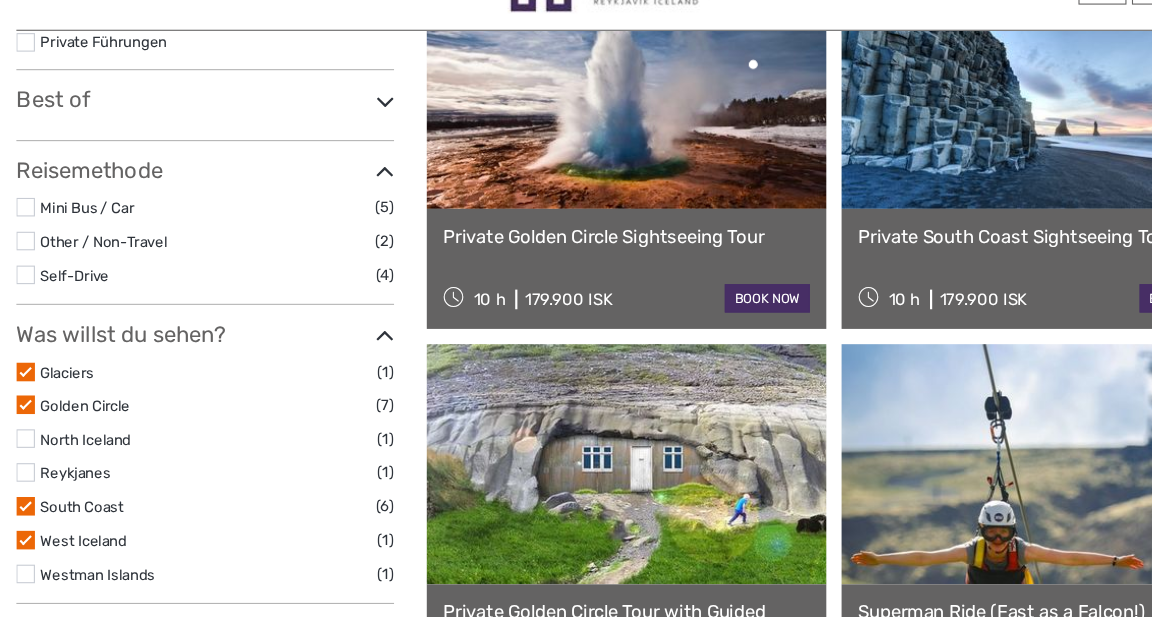 scroll, scrollTop: 346, scrollLeft: 0, axis: vertical 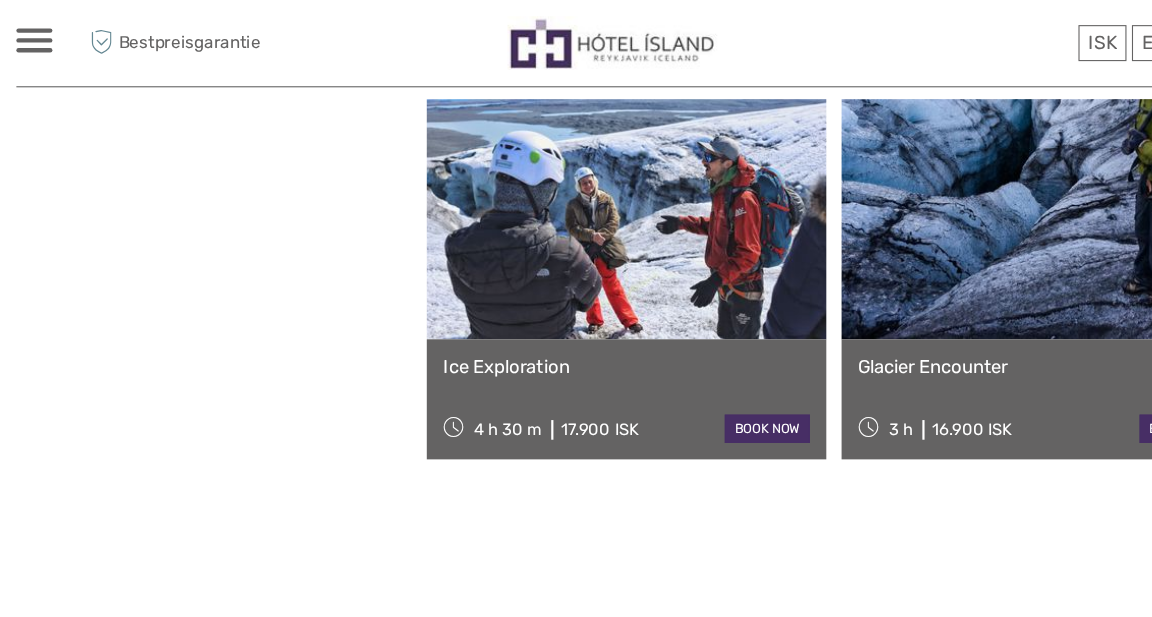 click at bounding box center [954, 201] 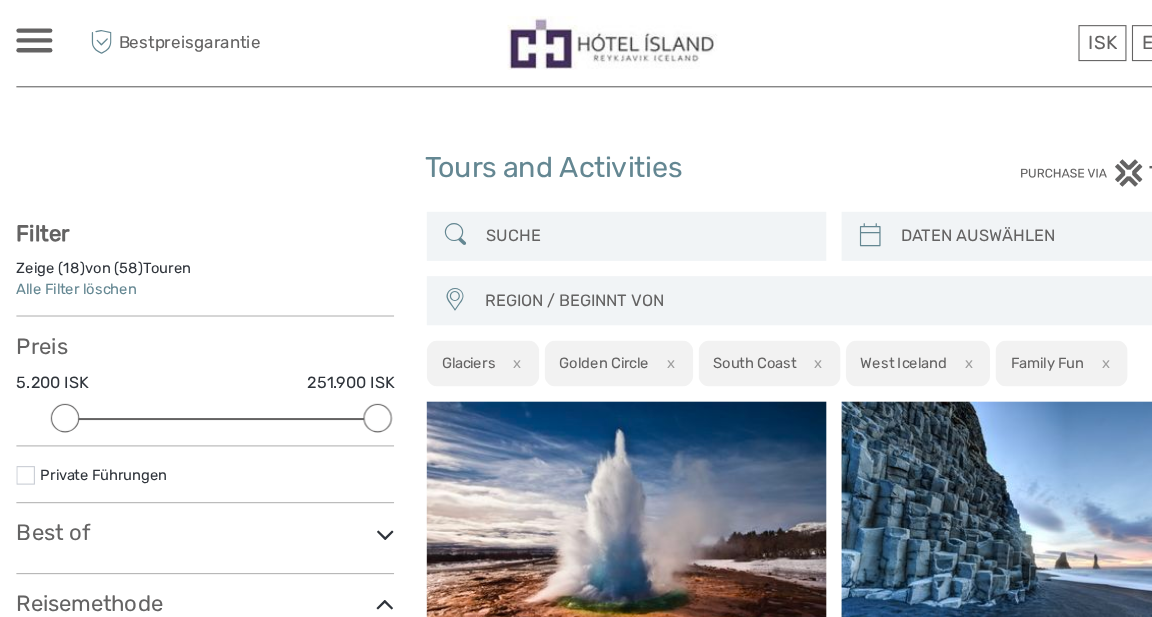 scroll, scrollTop: 0, scrollLeft: 0, axis: both 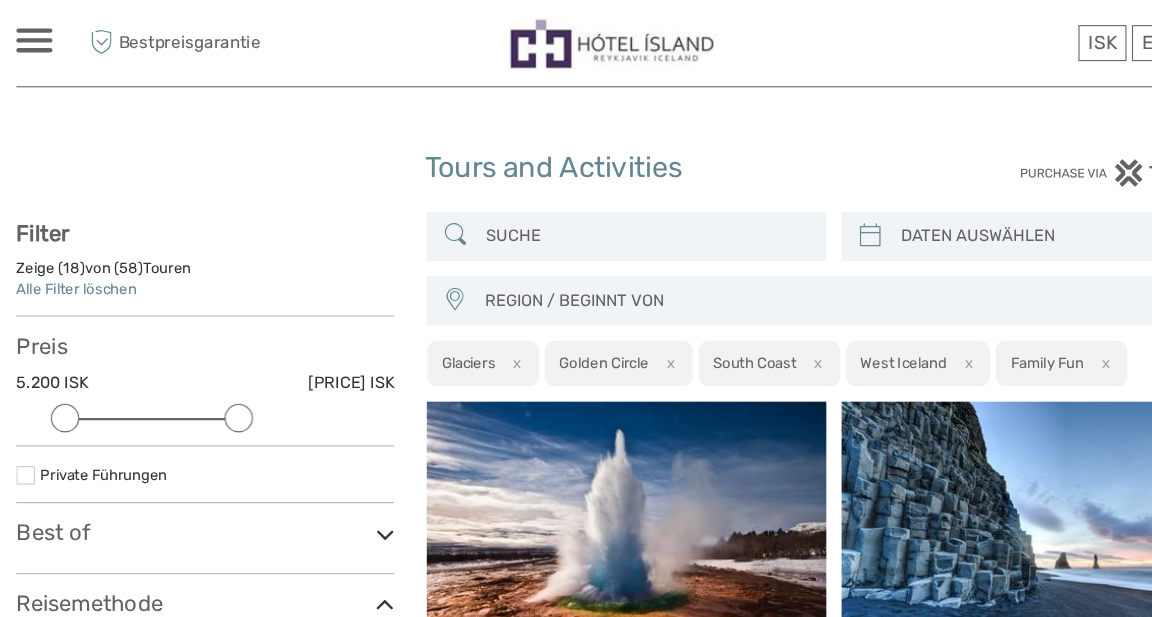 drag, startPoint x: 347, startPoint y: 381, endPoint x: 205, endPoint y: 372, distance: 142.28493 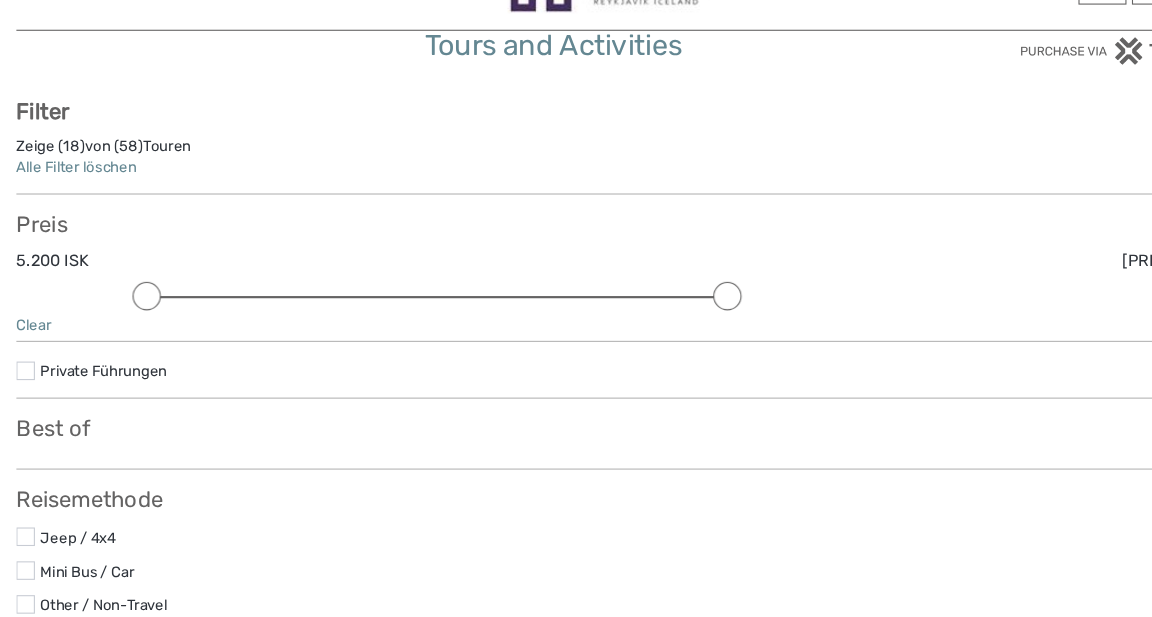 scroll, scrollTop: 60, scrollLeft: 0, axis: vertical 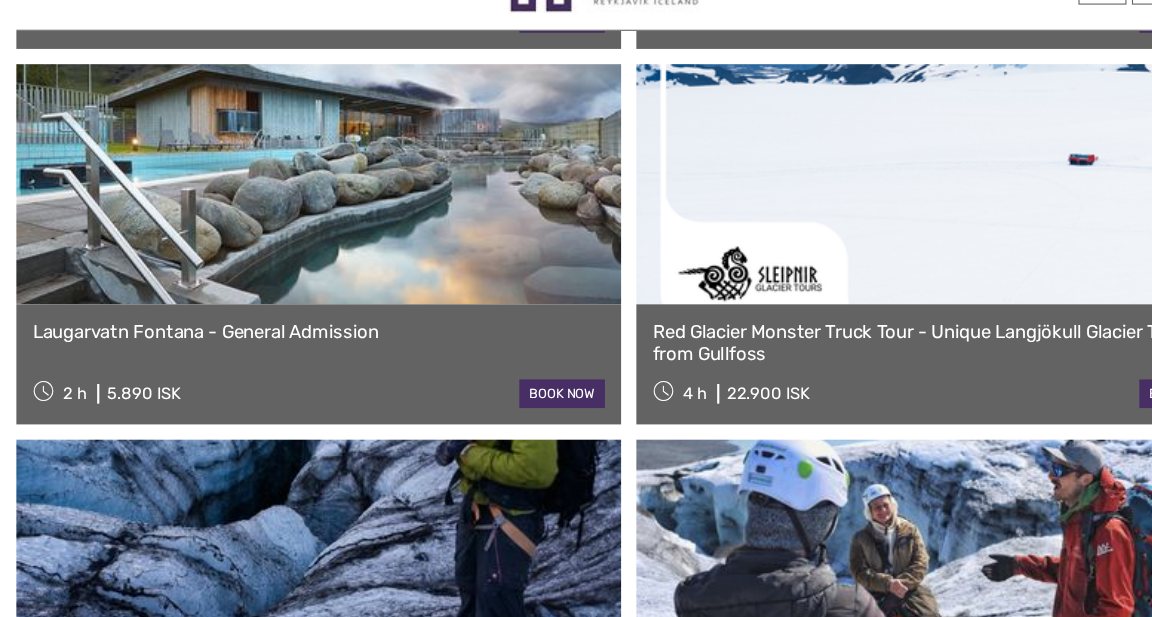 click on "Laugarvatn Fontana - General Admission" at bounding box center [292, 356] 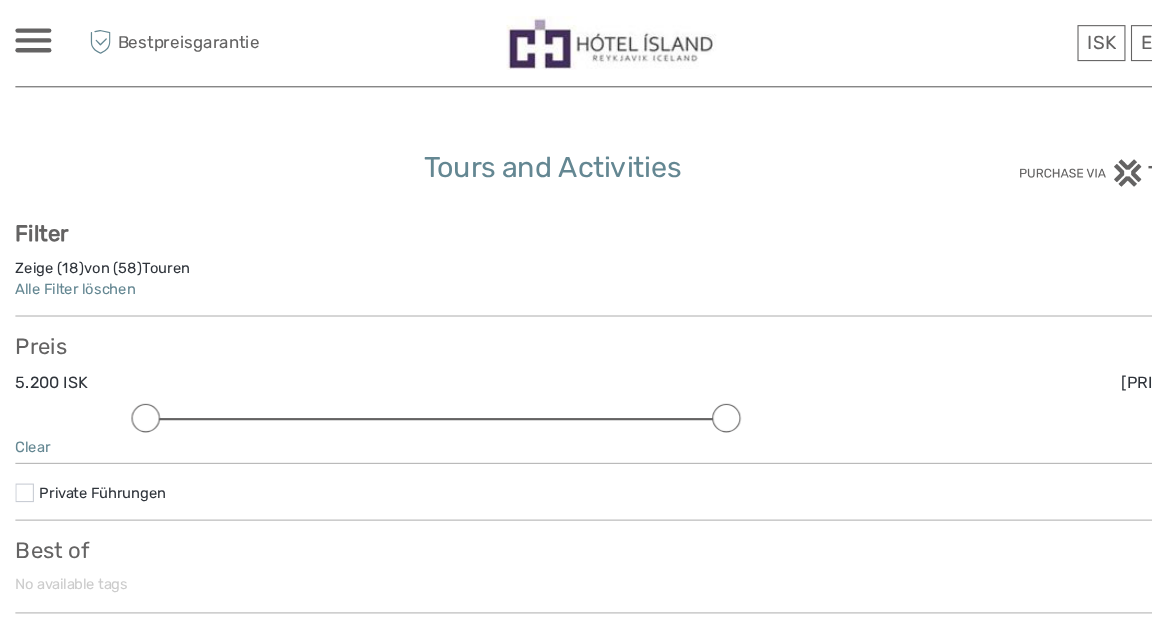 scroll, scrollTop: 0, scrollLeft: 0, axis: both 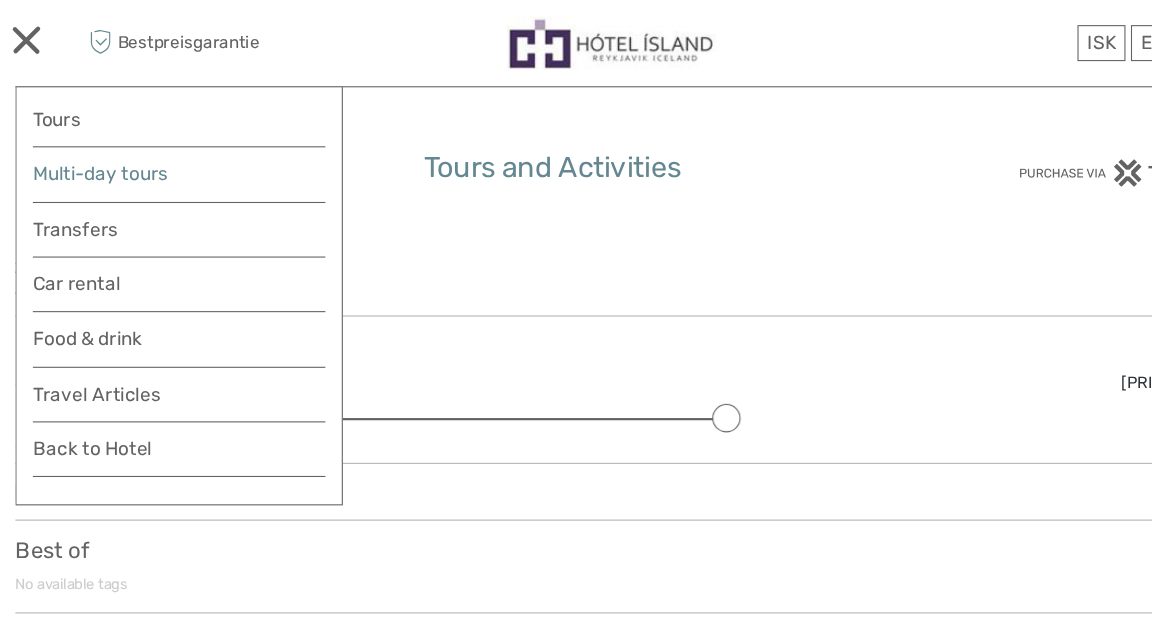 click on "Multi-day tours" at bounding box center (165, 159) 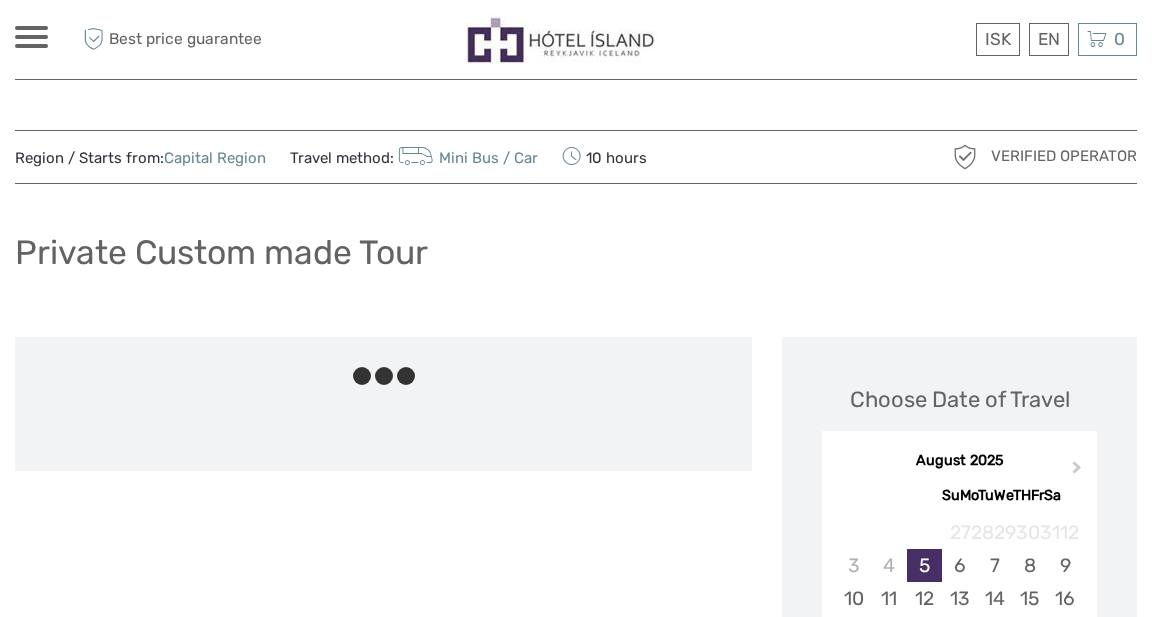 scroll, scrollTop: 0, scrollLeft: 0, axis: both 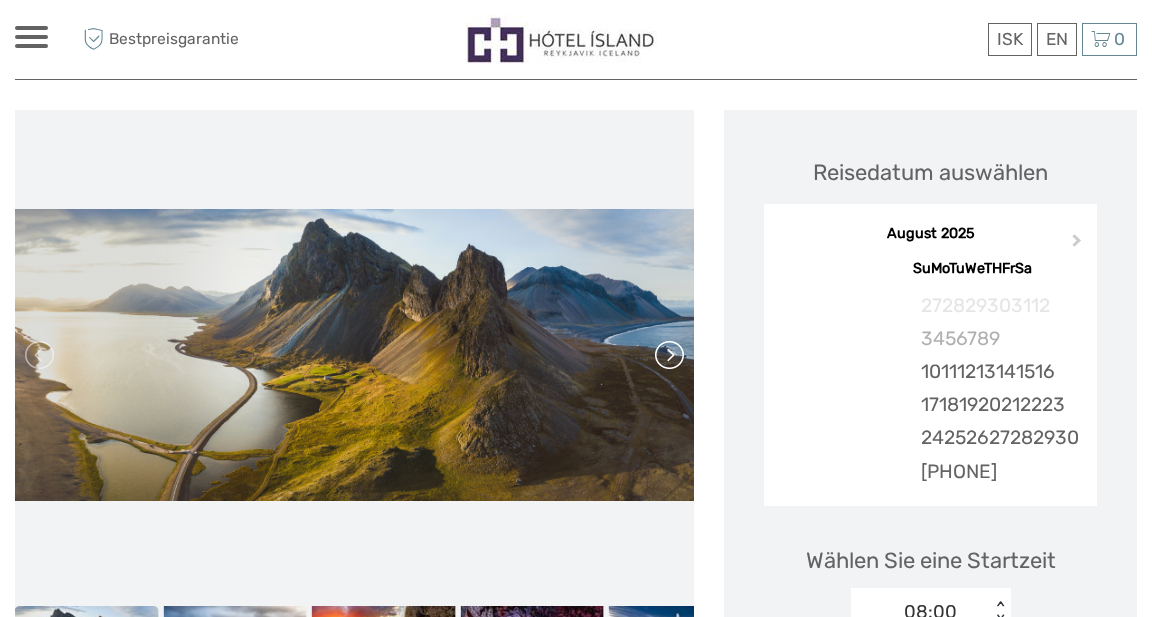 click at bounding box center (668, 355) 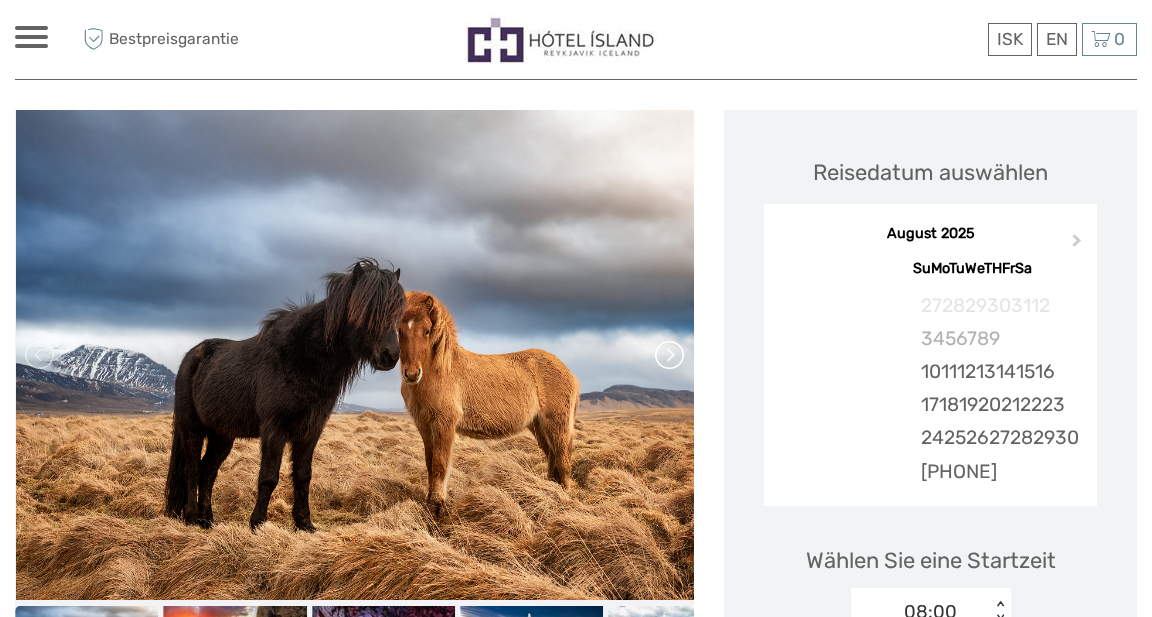 click at bounding box center (668, 355) 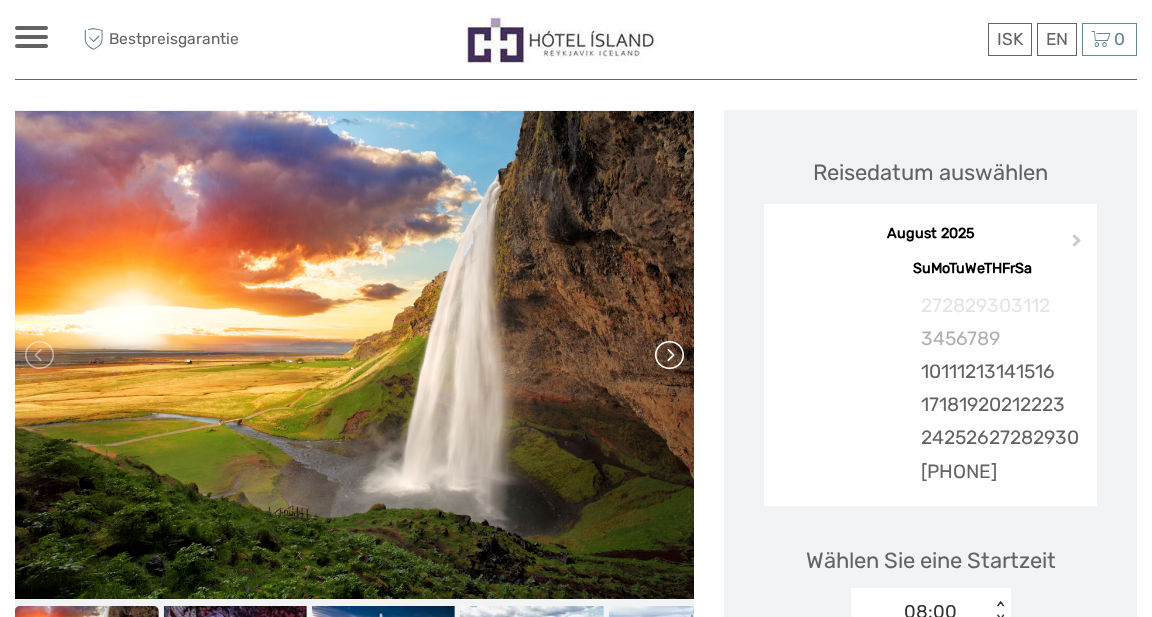 click at bounding box center (668, 355) 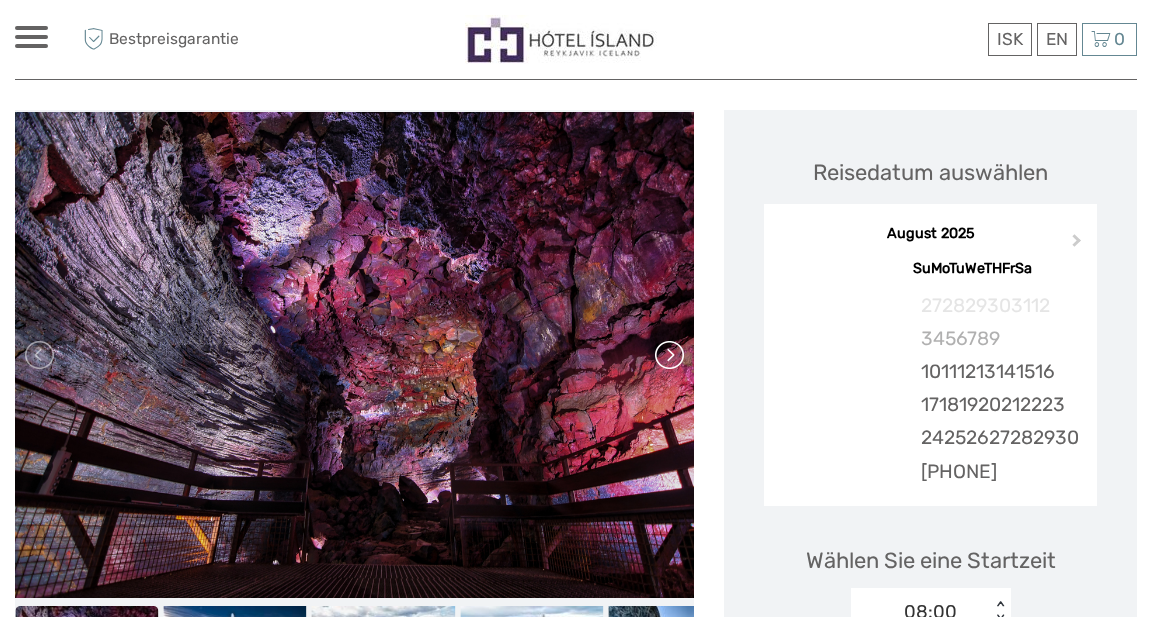 click at bounding box center [668, 355] 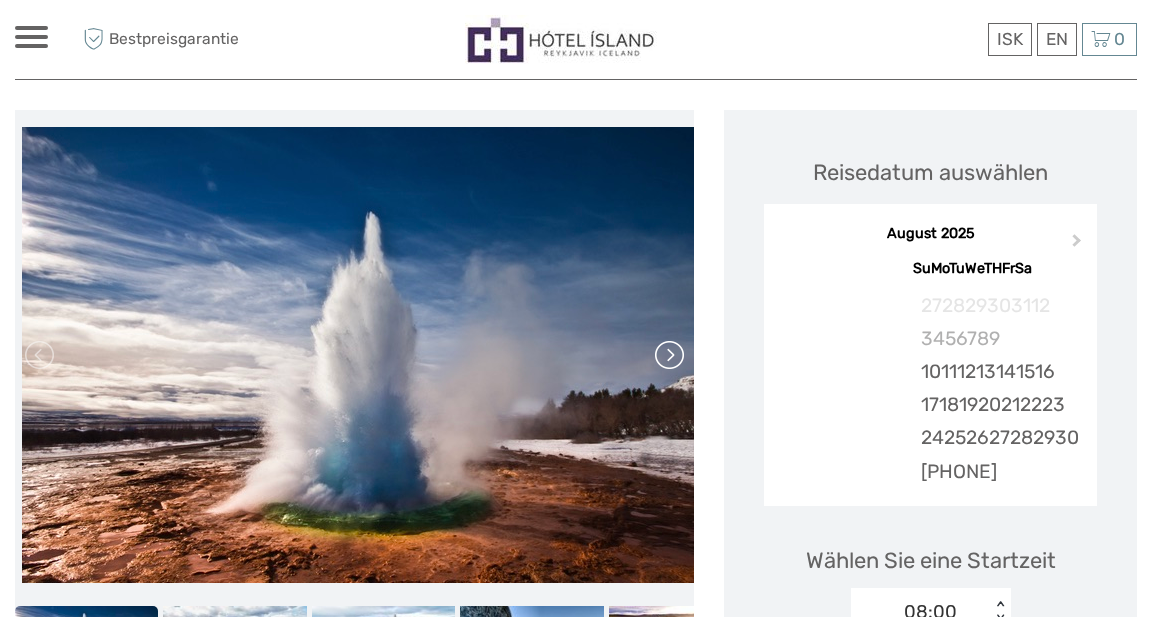 click at bounding box center [668, 355] 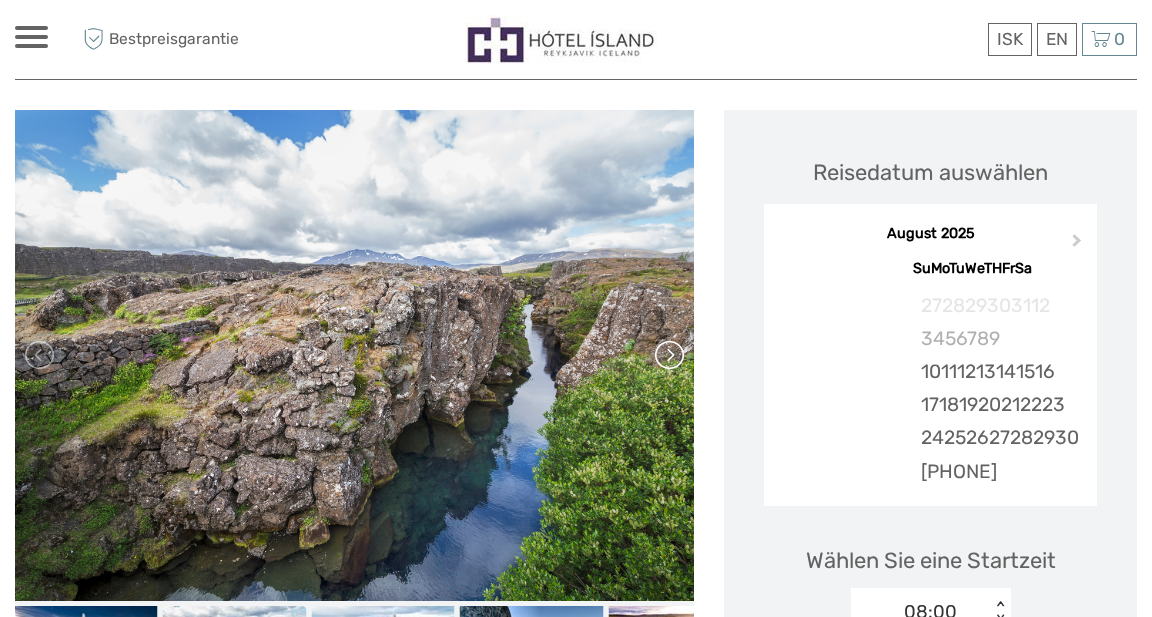 click at bounding box center [668, 355] 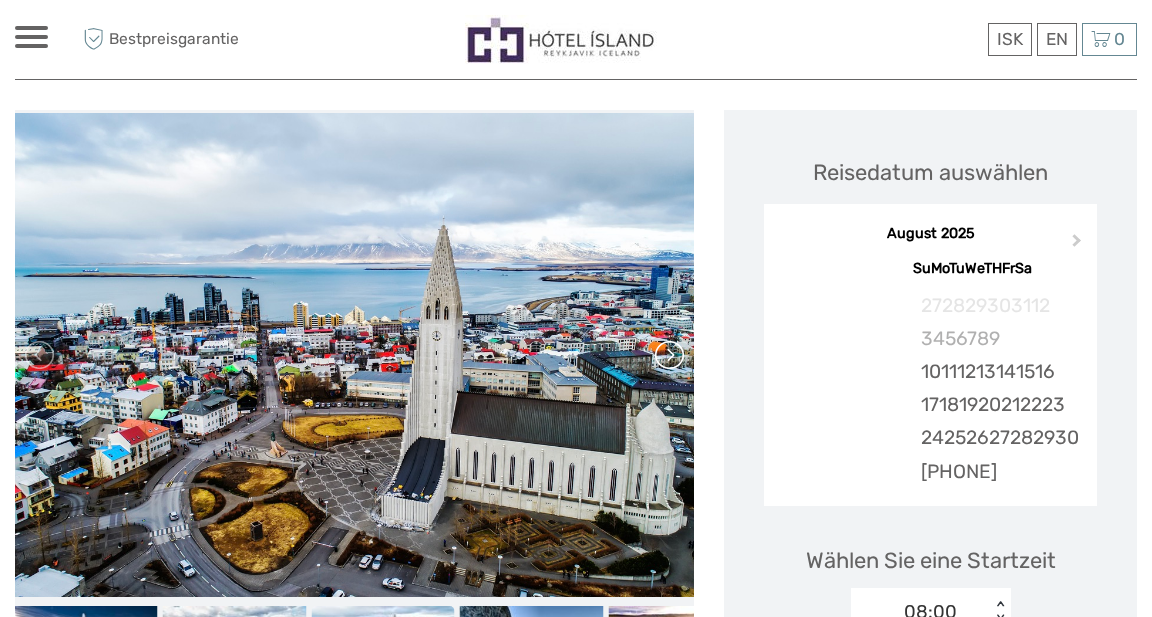 click at bounding box center [668, 355] 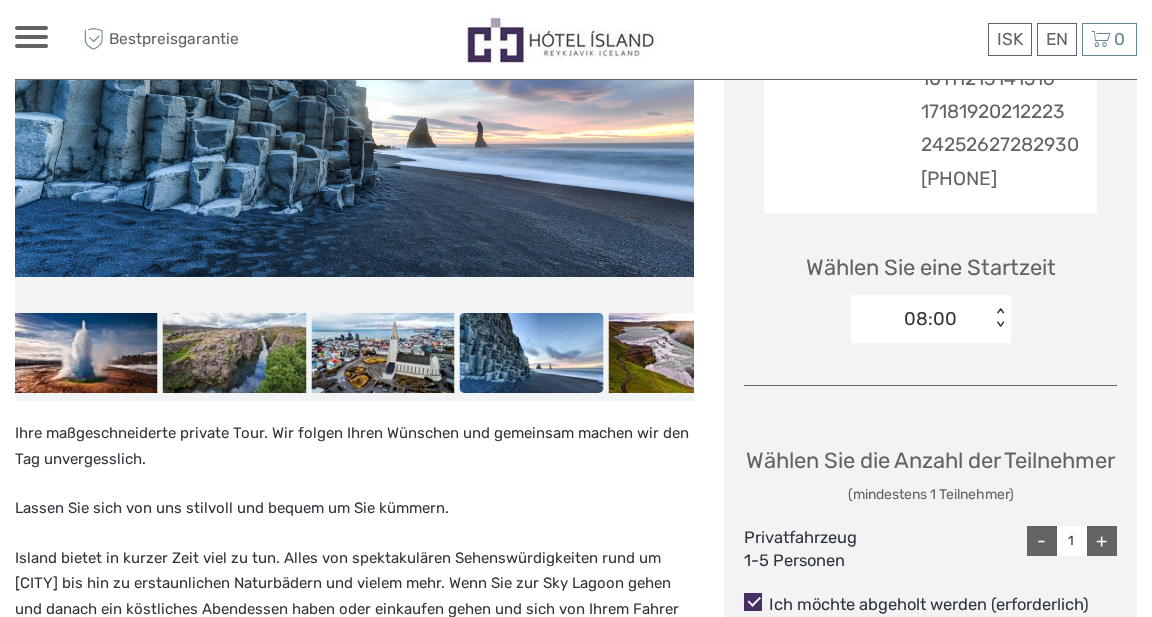 scroll, scrollTop: 525, scrollLeft: 0, axis: vertical 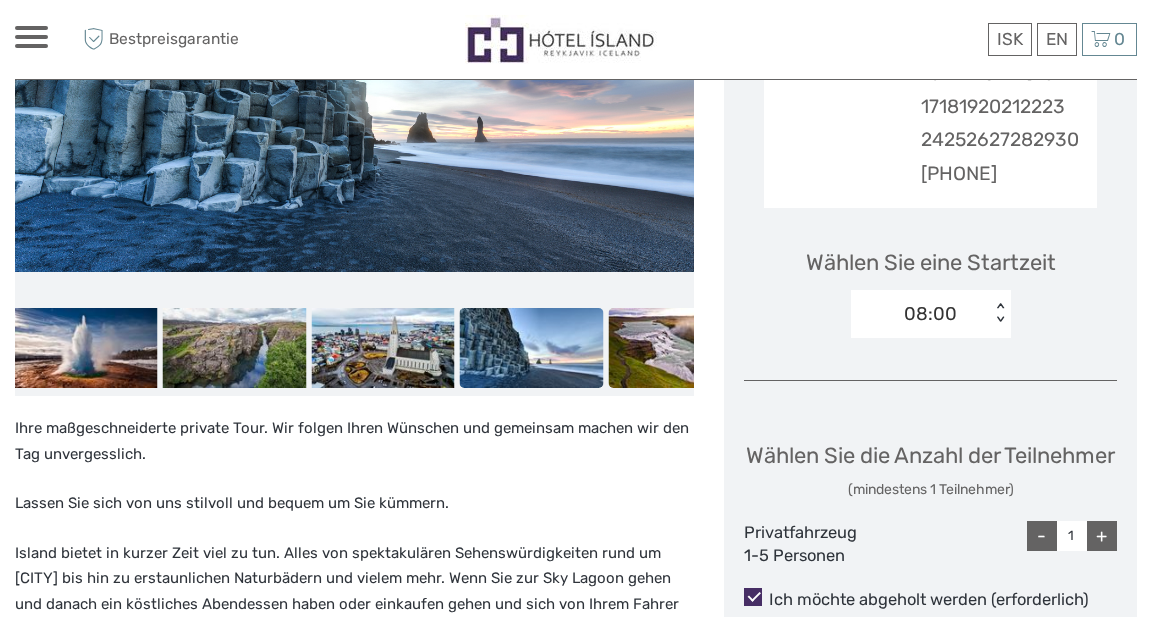 click at bounding box center (679, 348) 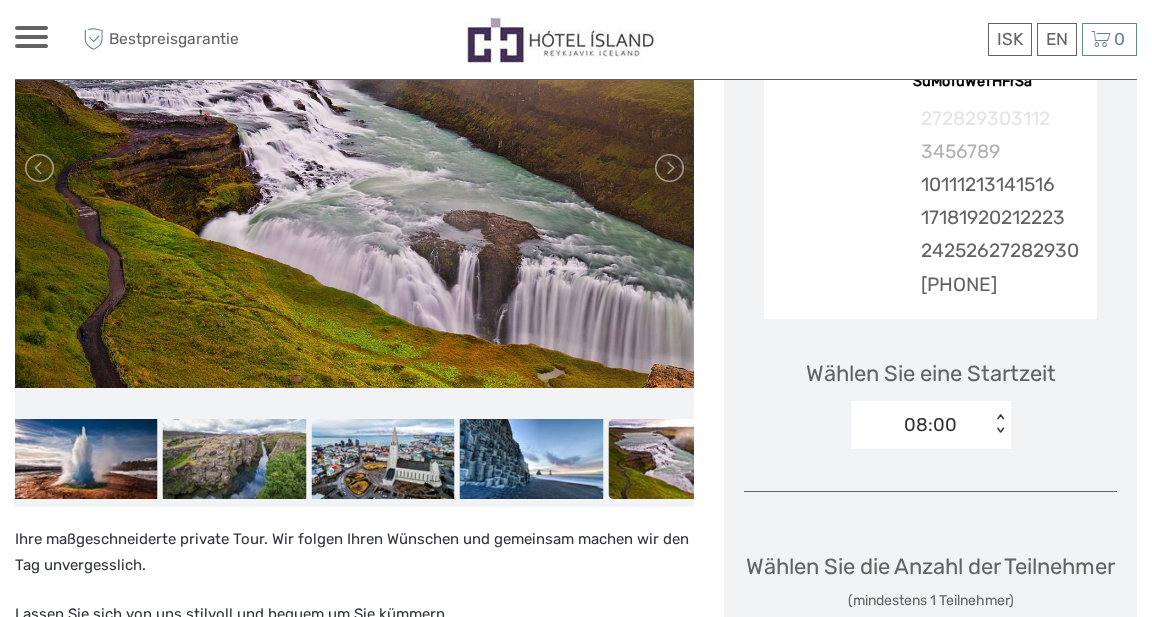 scroll, scrollTop: 414, scrollLeft: 0, axis: vertical 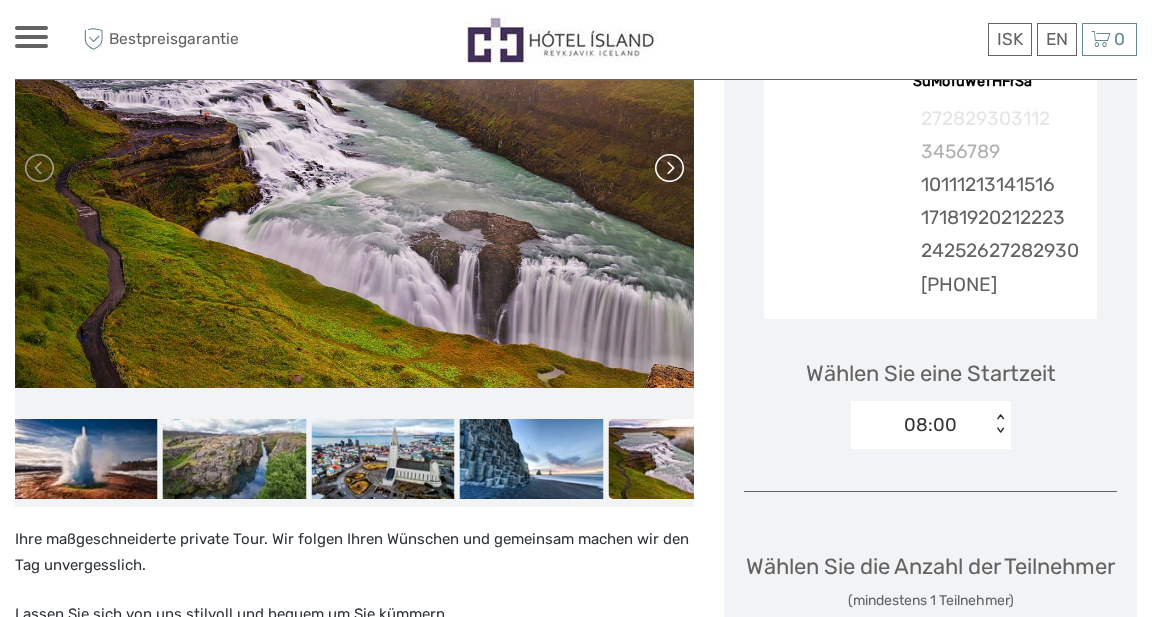 click at bounding box center (668, 168) 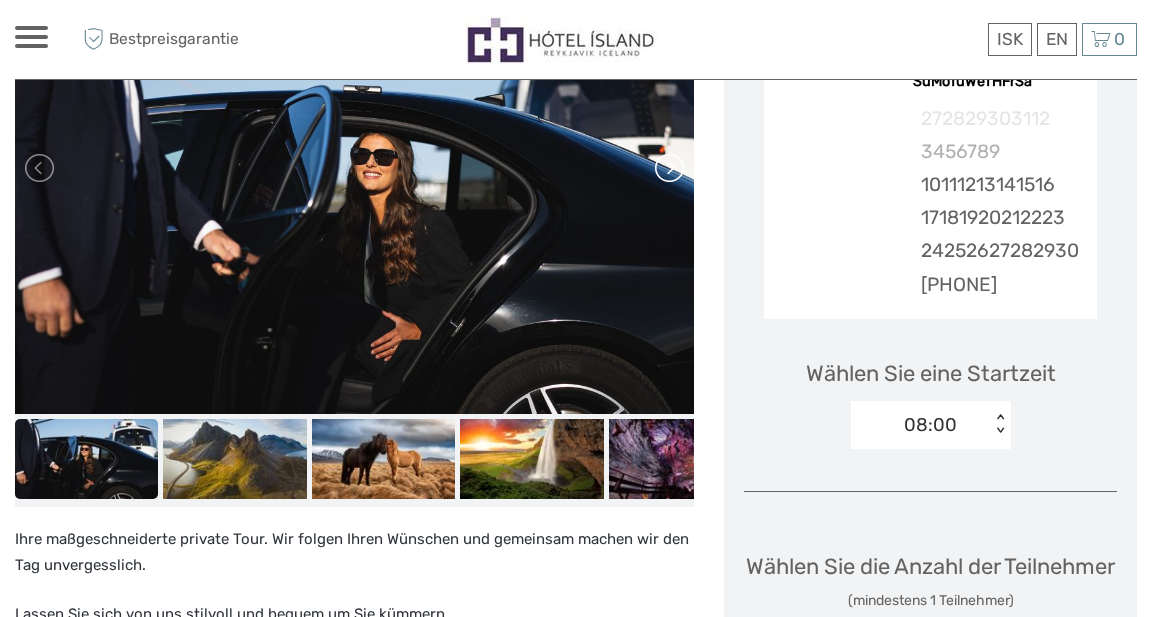 click at bounding box center (668, 168) 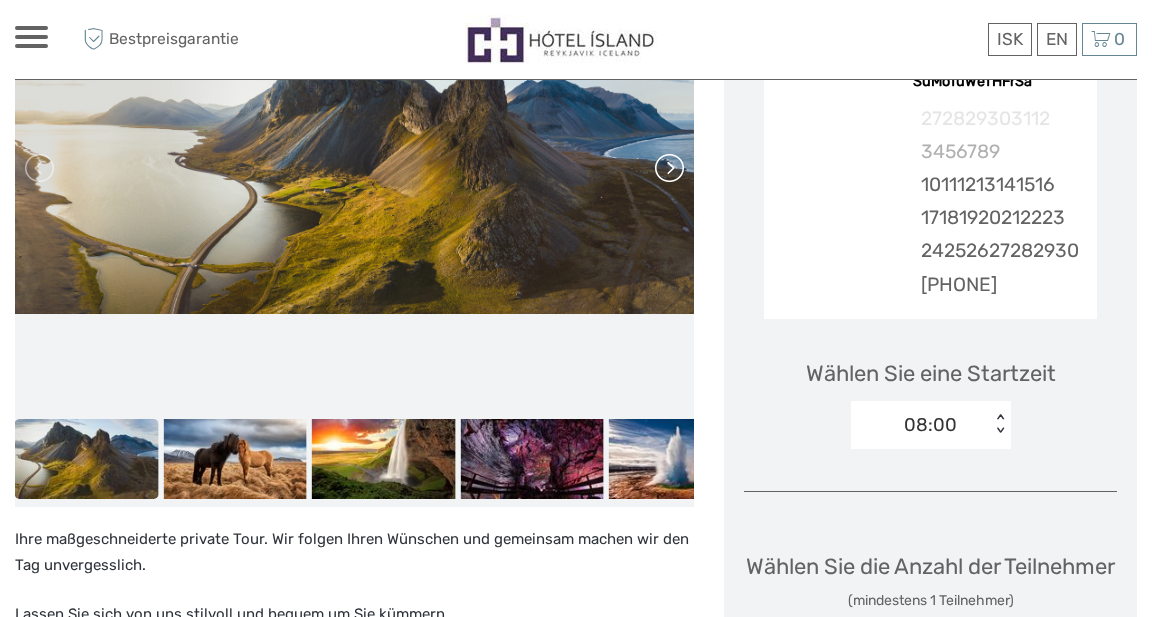 click at bounding box center (668, 168) 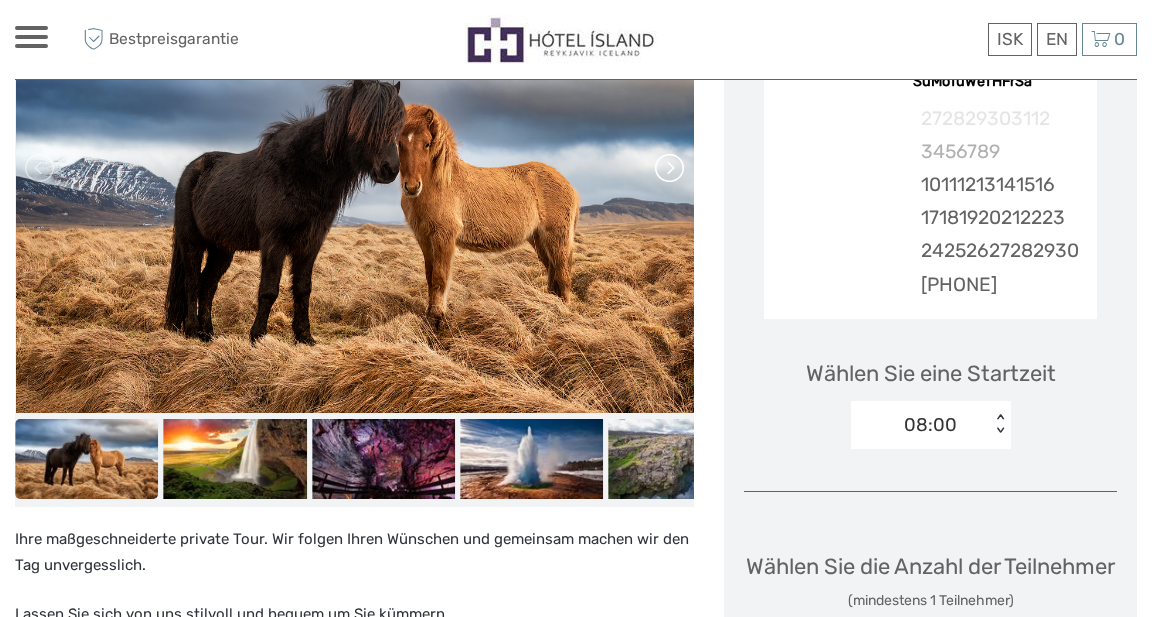 click at bounding box center (668, 168) 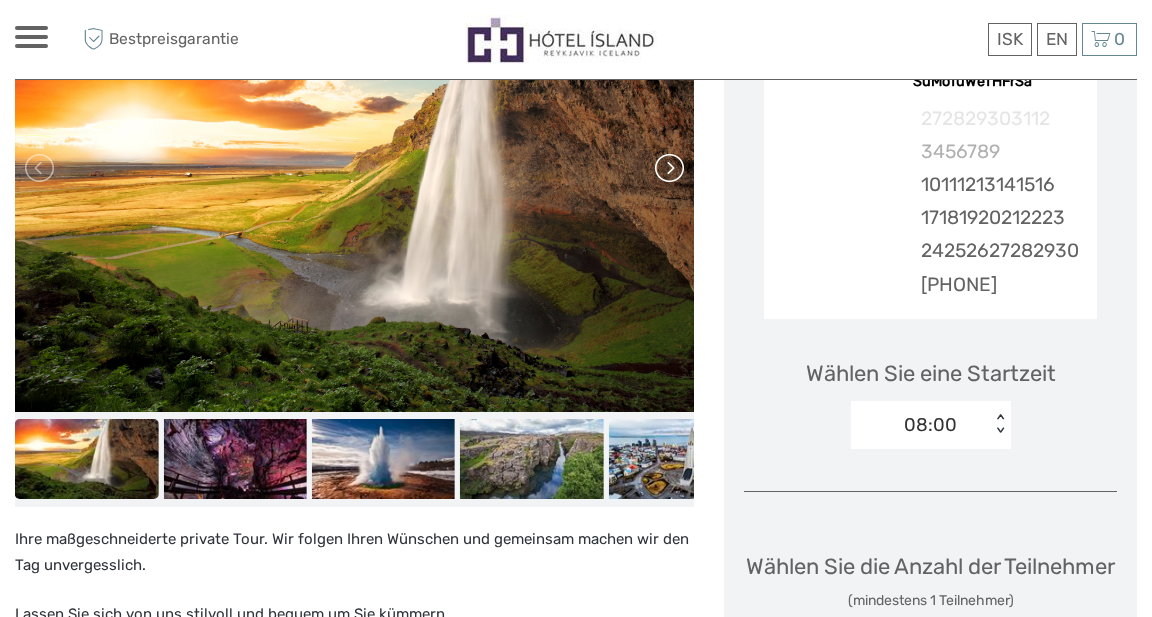 click at bounding box center [668, 168] 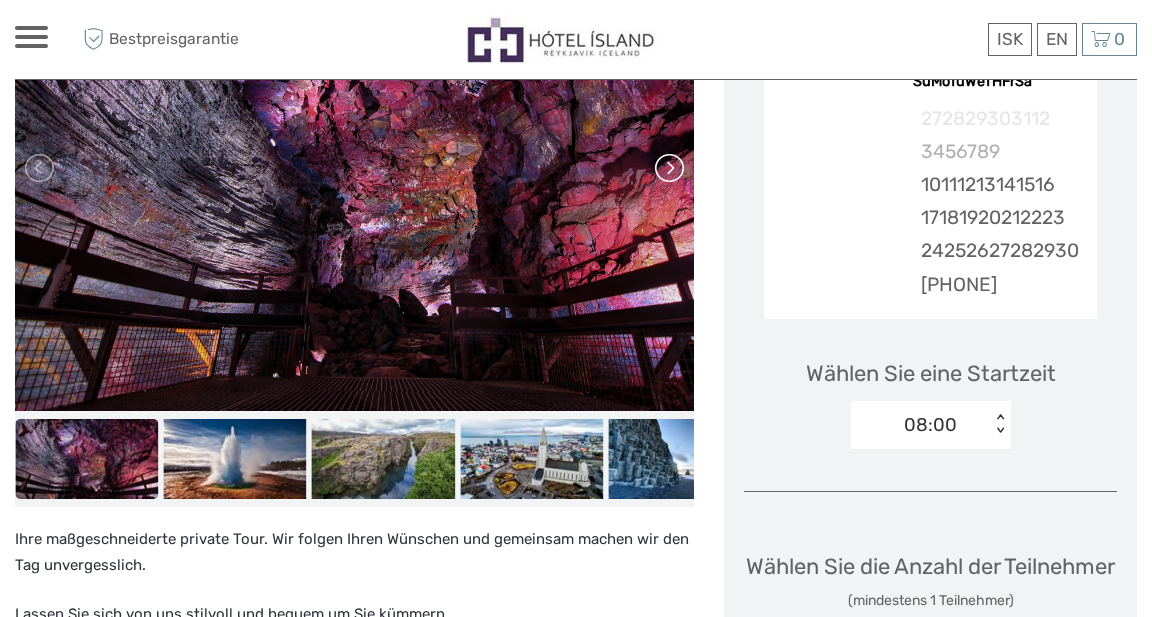 click at bounding box center [668, 168] 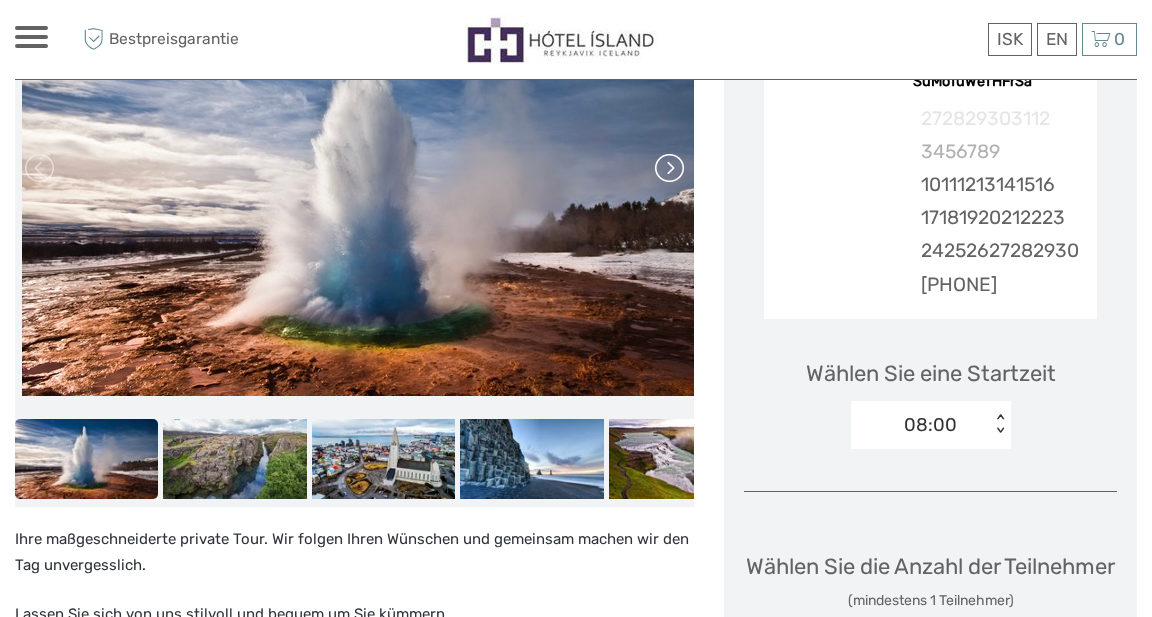 click at bounding box center [668, 168] 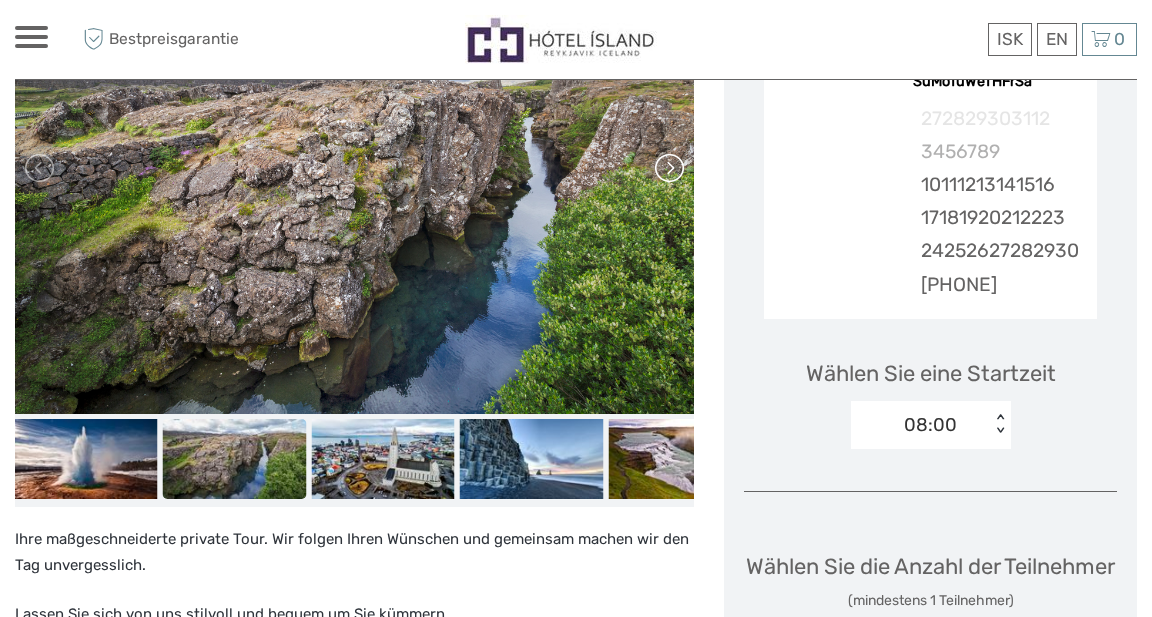 click at bounding box center [668, 168] 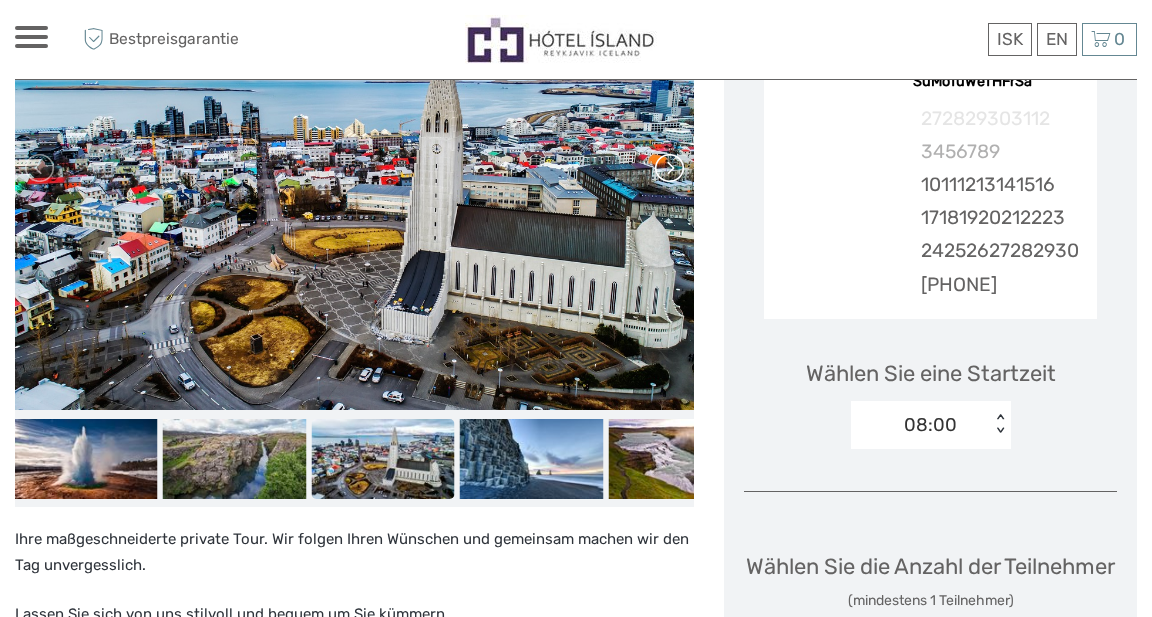 click at bounding box center [668, 168] 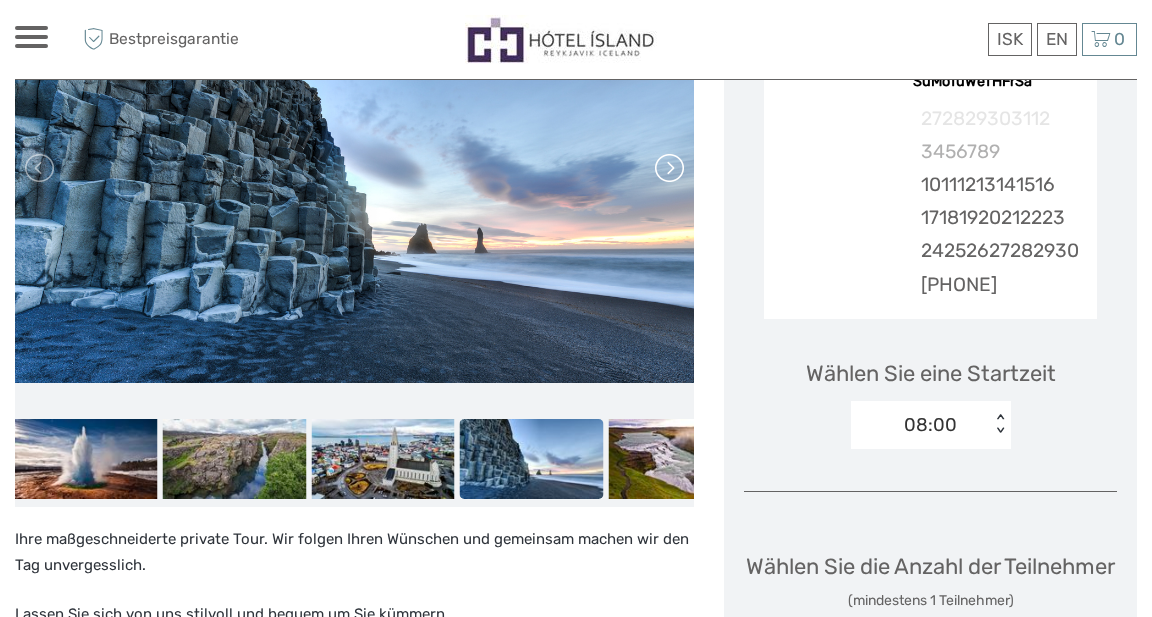 click at bounding box center (668, 168) 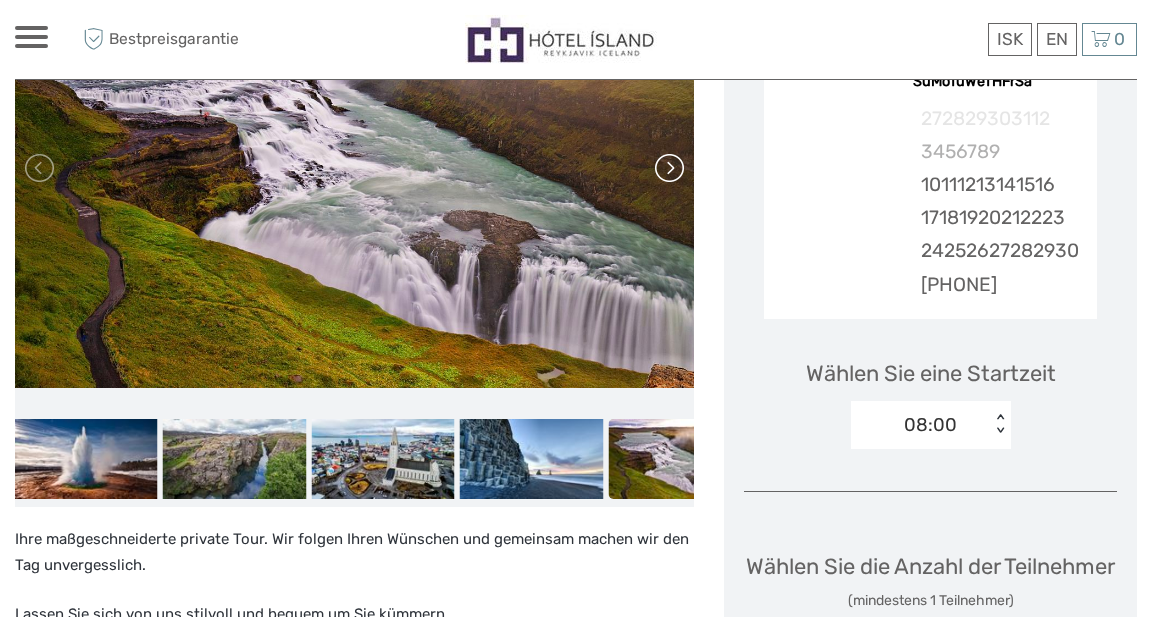 click at bounding box center (668, 168) 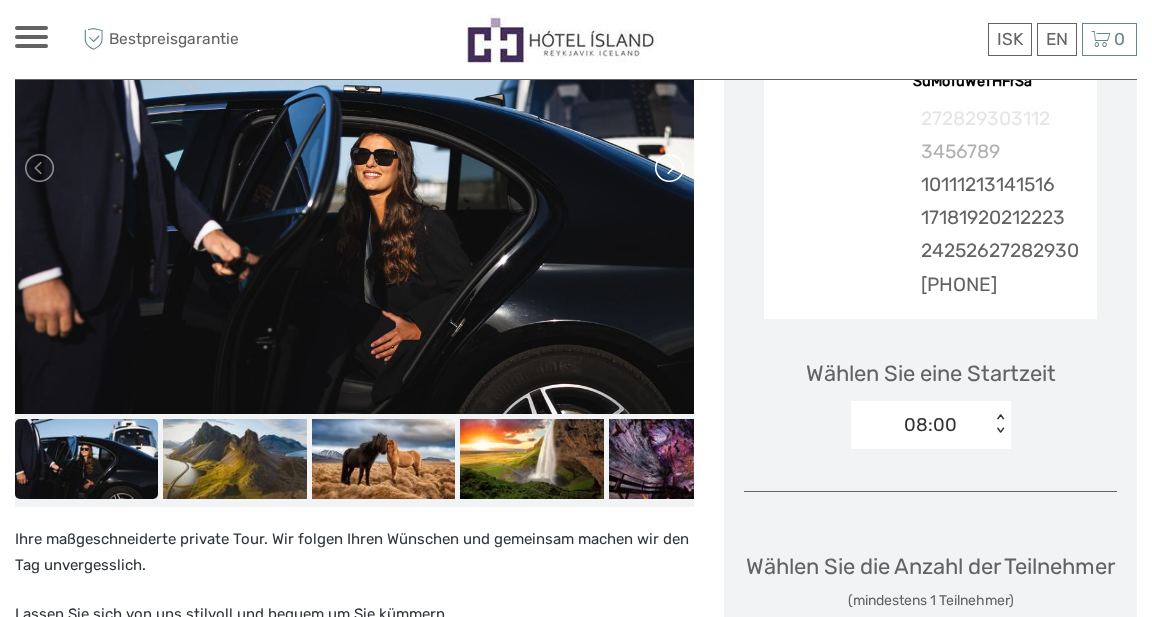 click at bounding box center (383, 168) 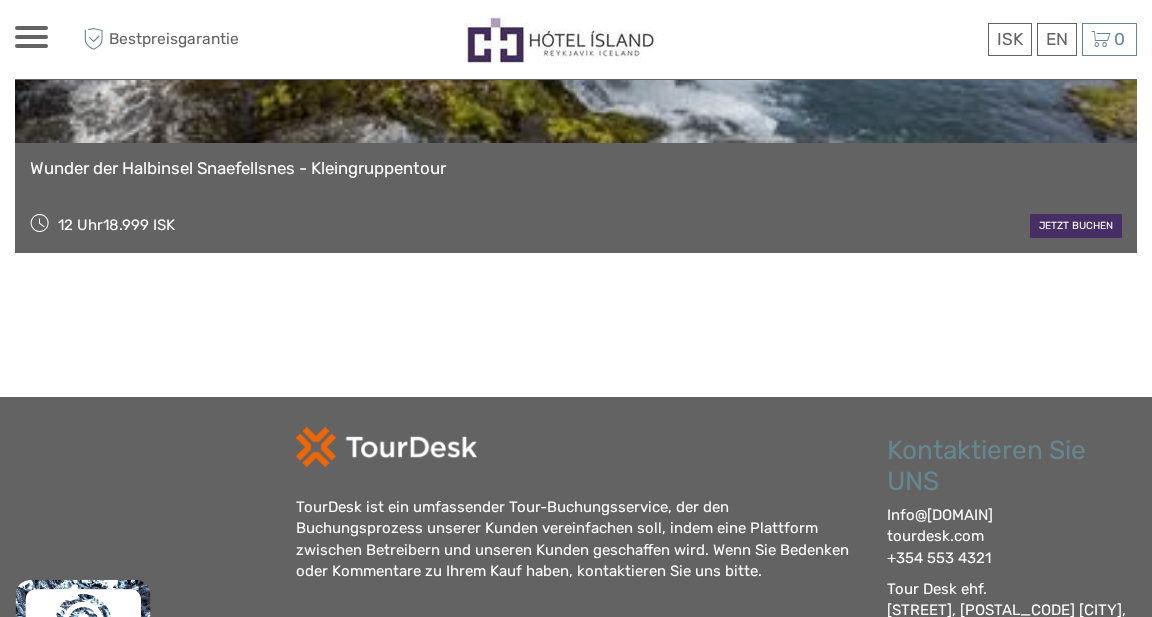 scroll, scrollTop: 2144, scrollLeft: 0, axis: vertical 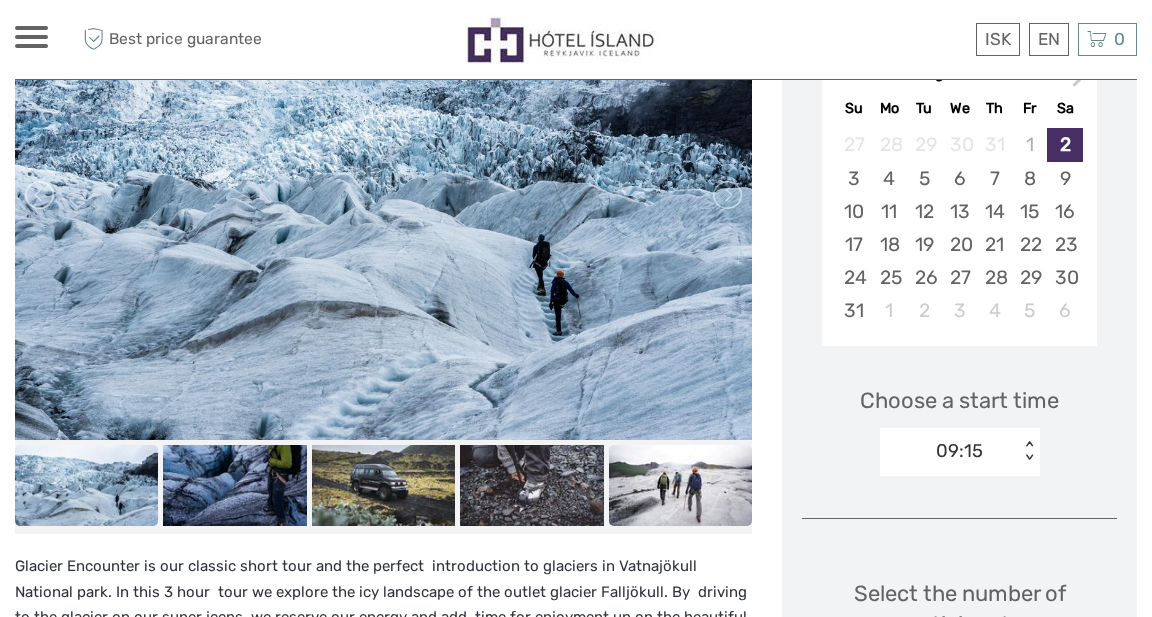 click at bounding box center (680, 485) 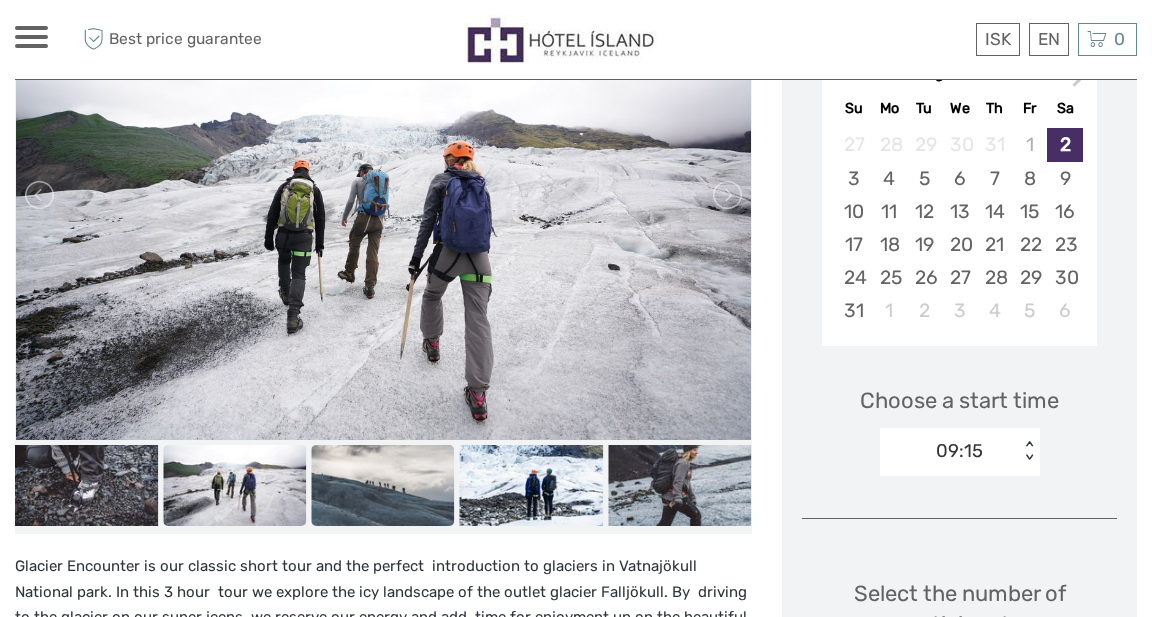 click at bounding box center (382, 485) 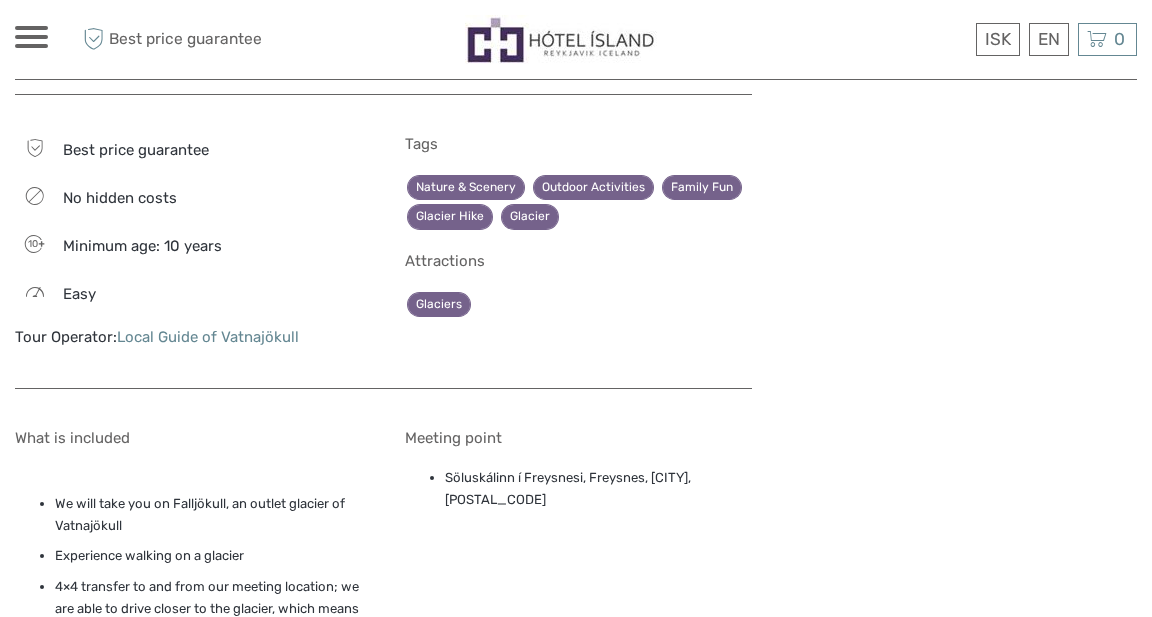 scroll, scrollTop: 1714, scrollLeft: 0, axis: vertical 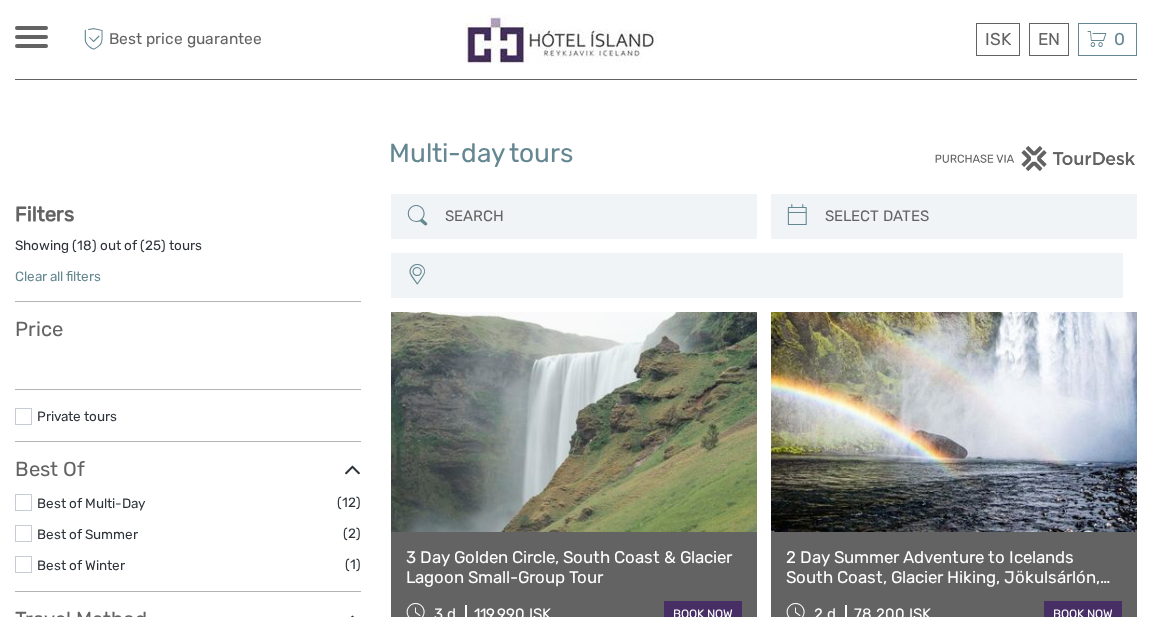 select 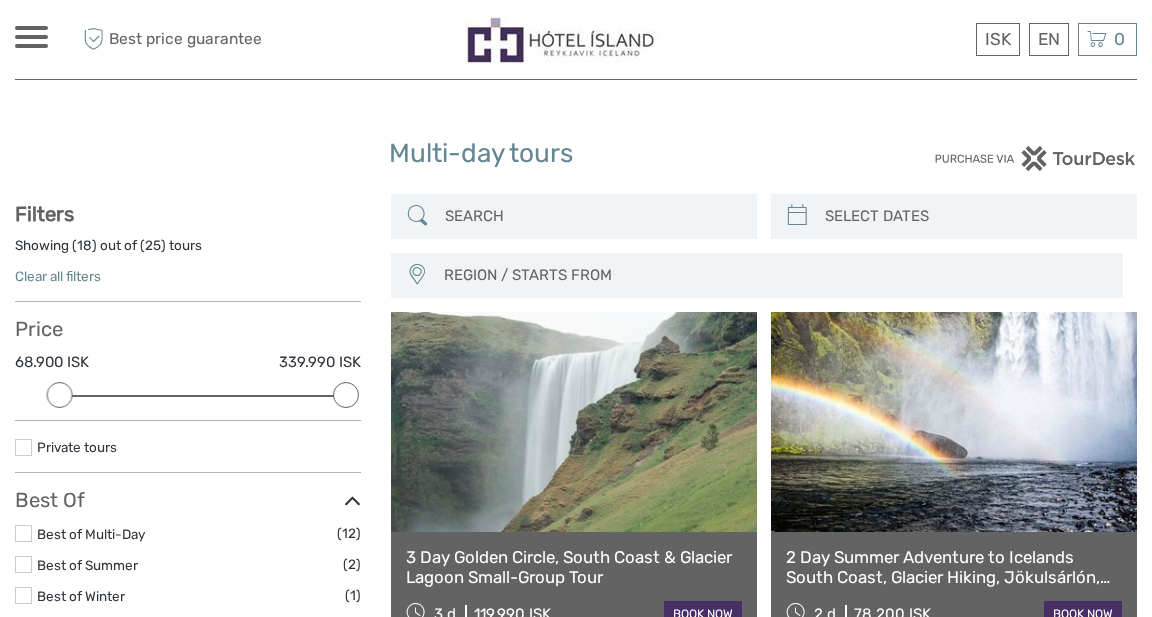 scroll, scrollTop: 0, scrollLeft: 0, axis: both 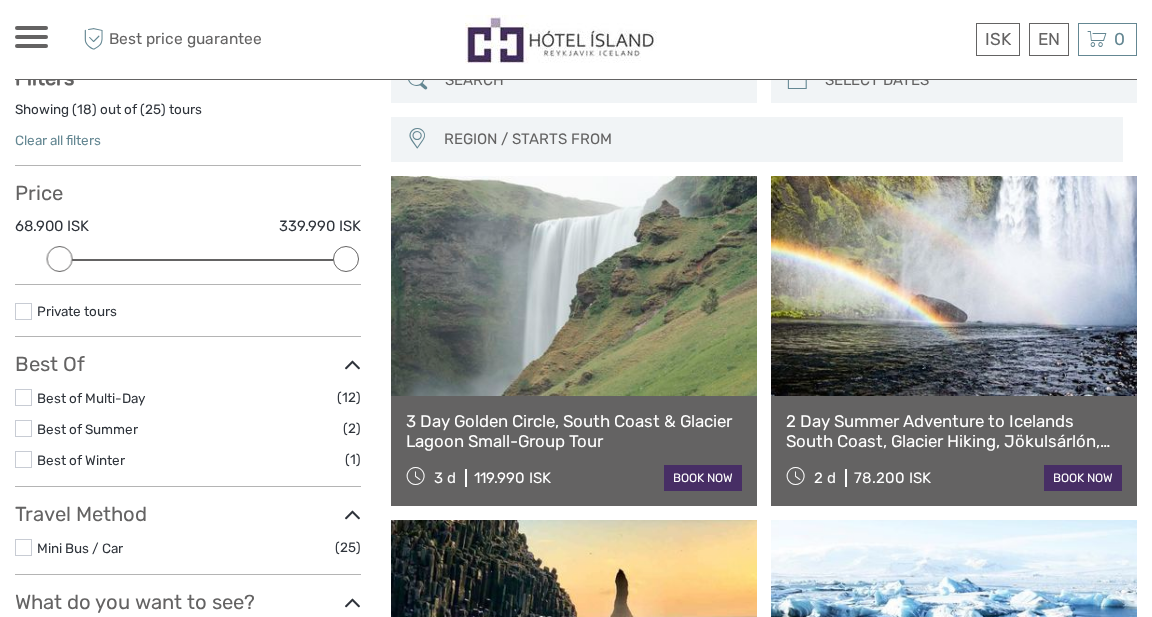 click on "Price
68.900 ISK   339.990 ISK
Clear" at bounding box center (188, 233) 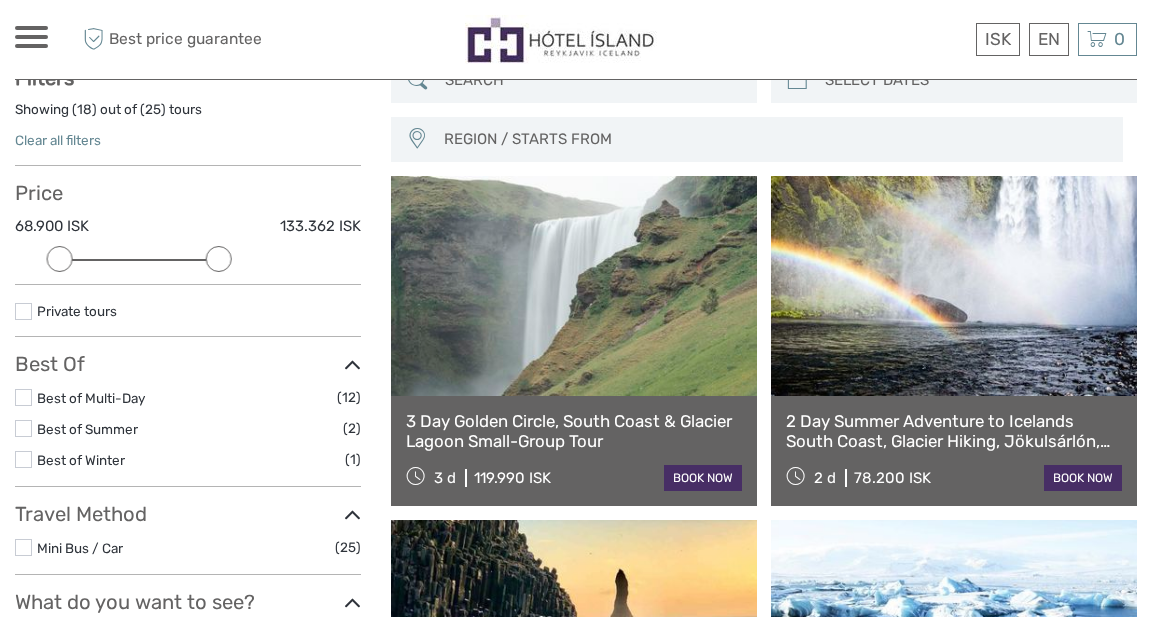 drag, startPoint x: 340, startPoint y: 256, endPoint x: 200, endPoint y: 254, distance: 140.01428 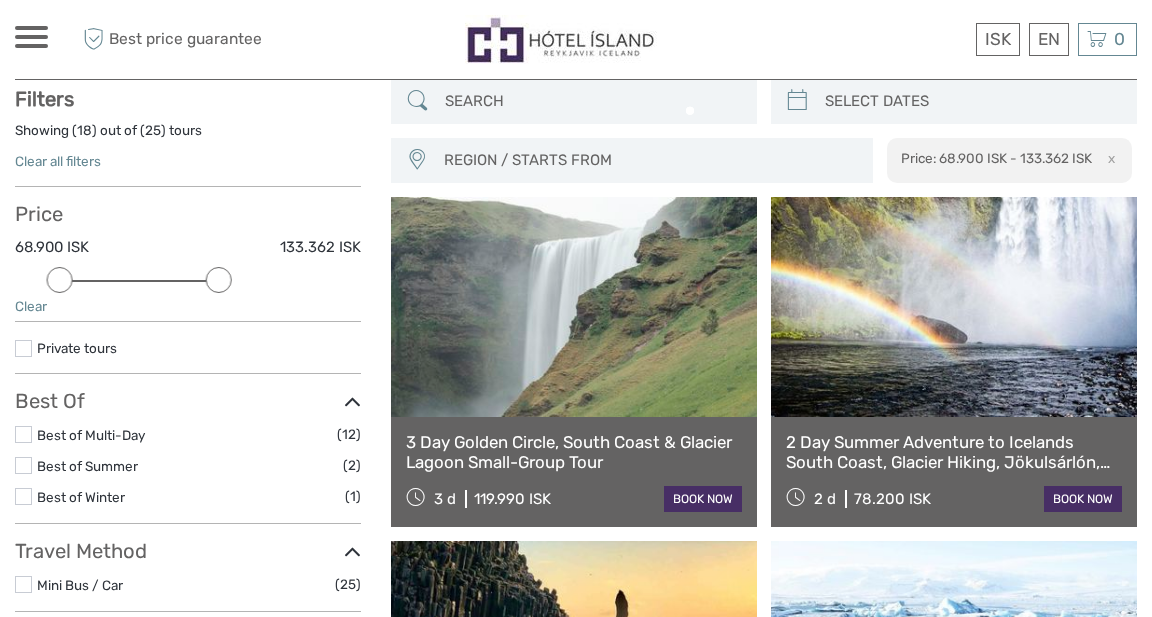 scroll, scrollTop: 113, scrollLeft: 0, axis: vertical 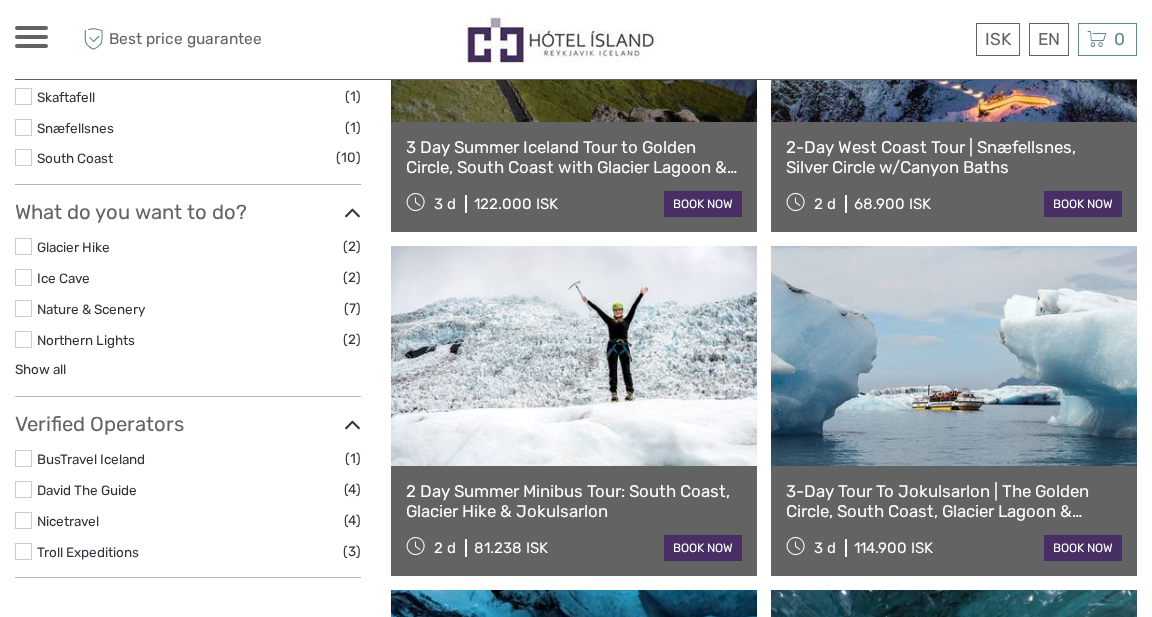 click at bounding box center [954, 356] 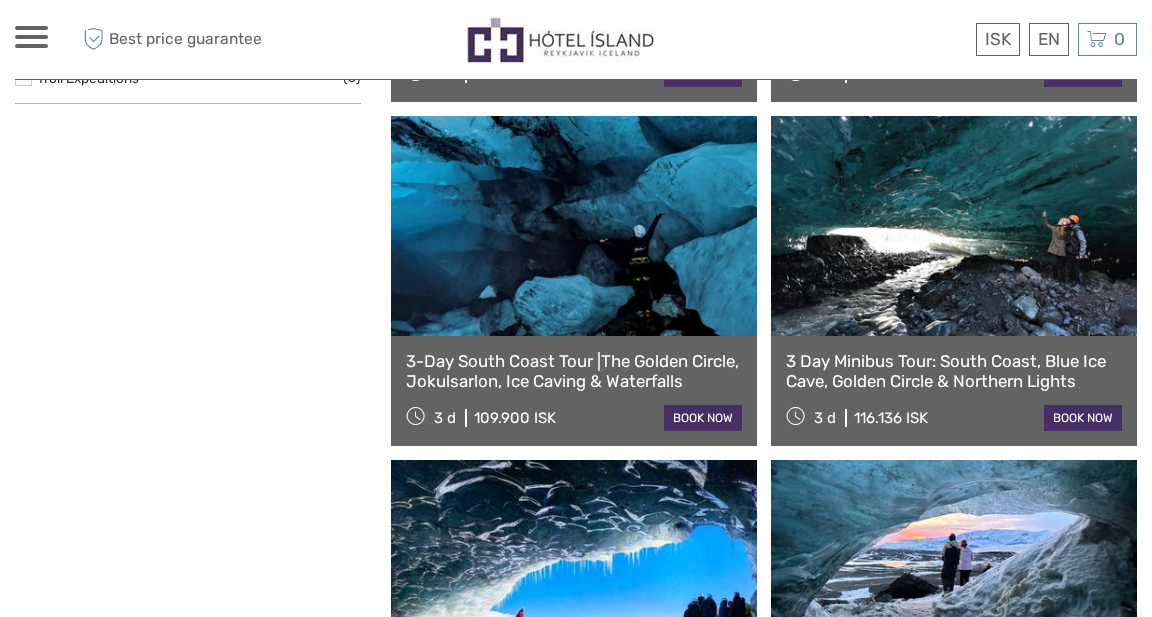 scroll, scrollTop: 1231, scrollLeft: 0, axis: vertical 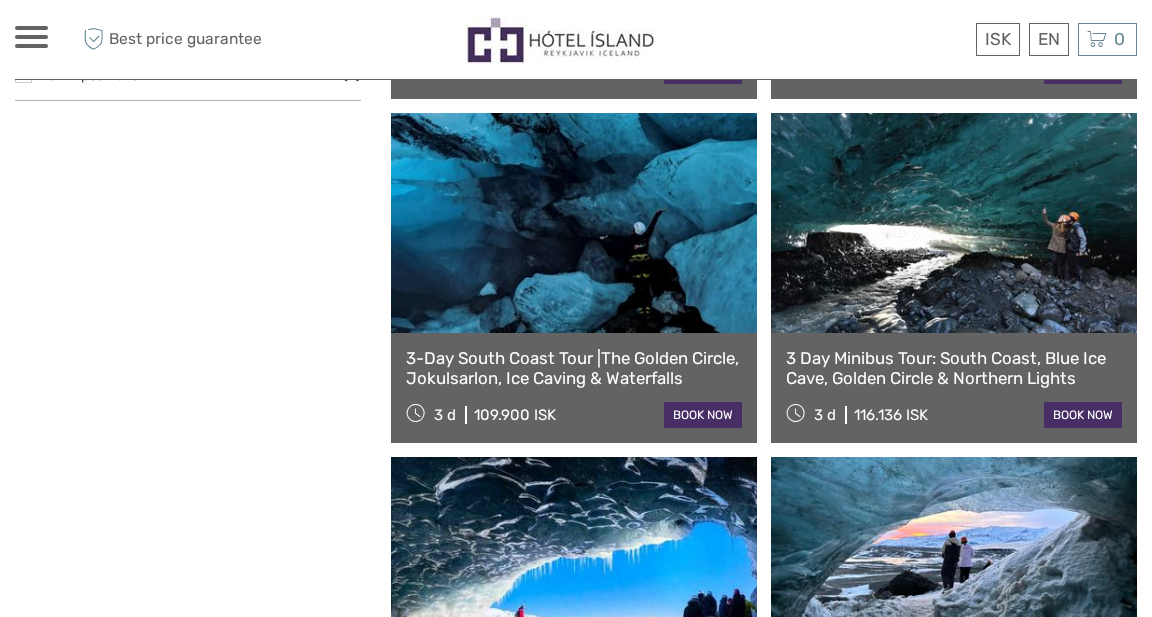 click on "3 Day Minibus Tour: South Coast, Blue Ice Cave, Golden Circle & Northern Lights" at bounding box center (954, 368) 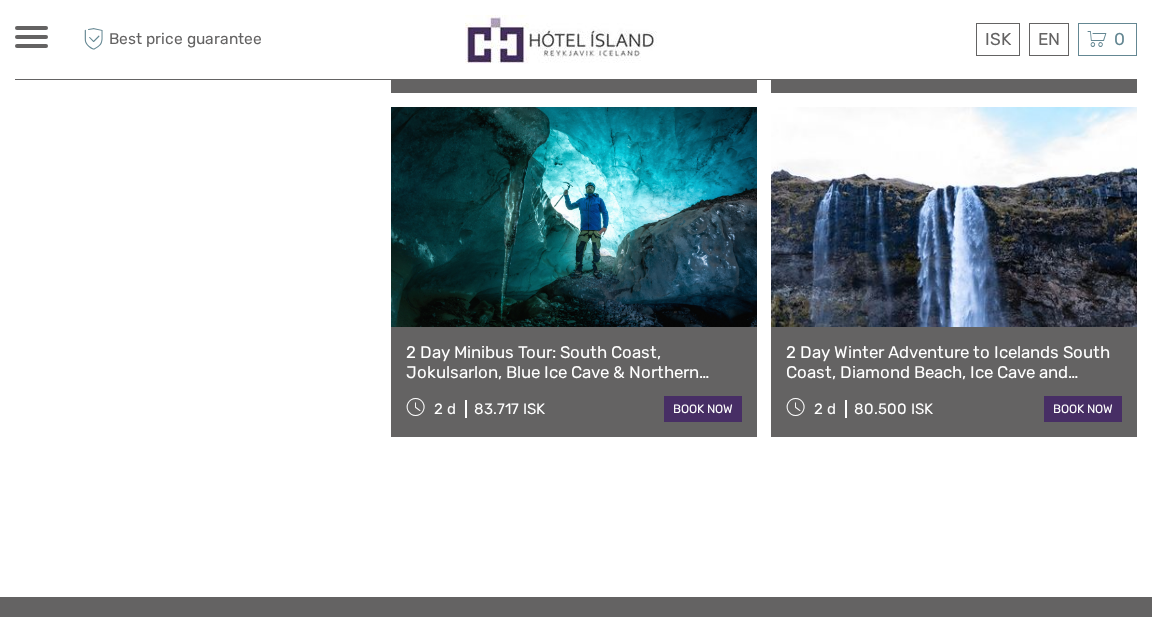 scroll, scrollTop: 1927, scrollLeft: 0, axis: vertical 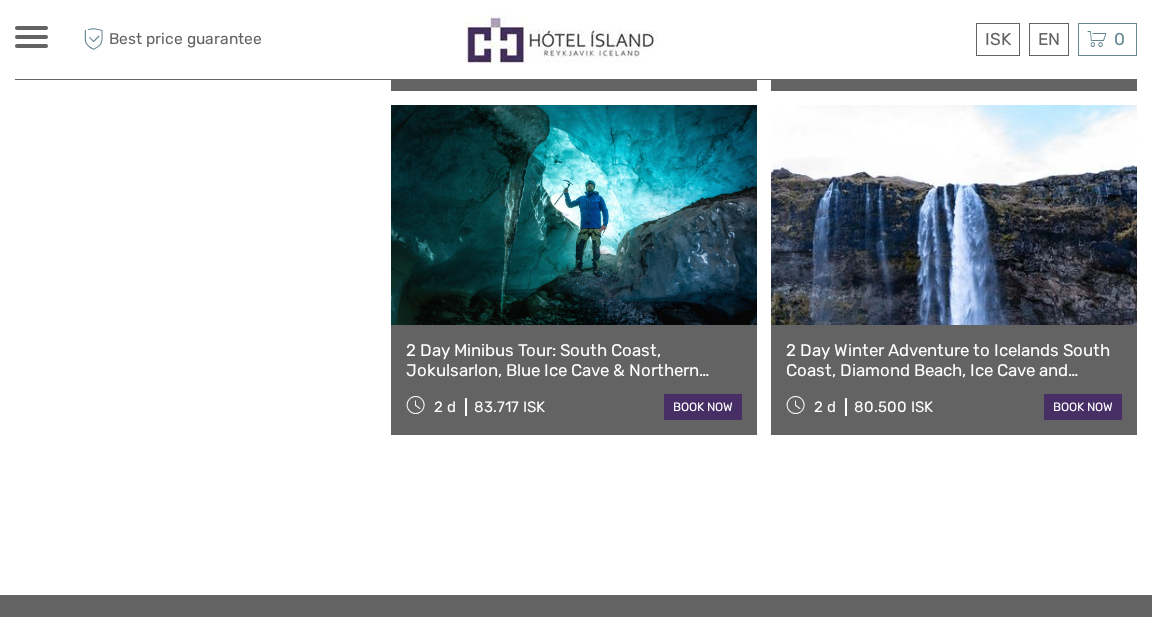 click at bounding box center [954, 215] 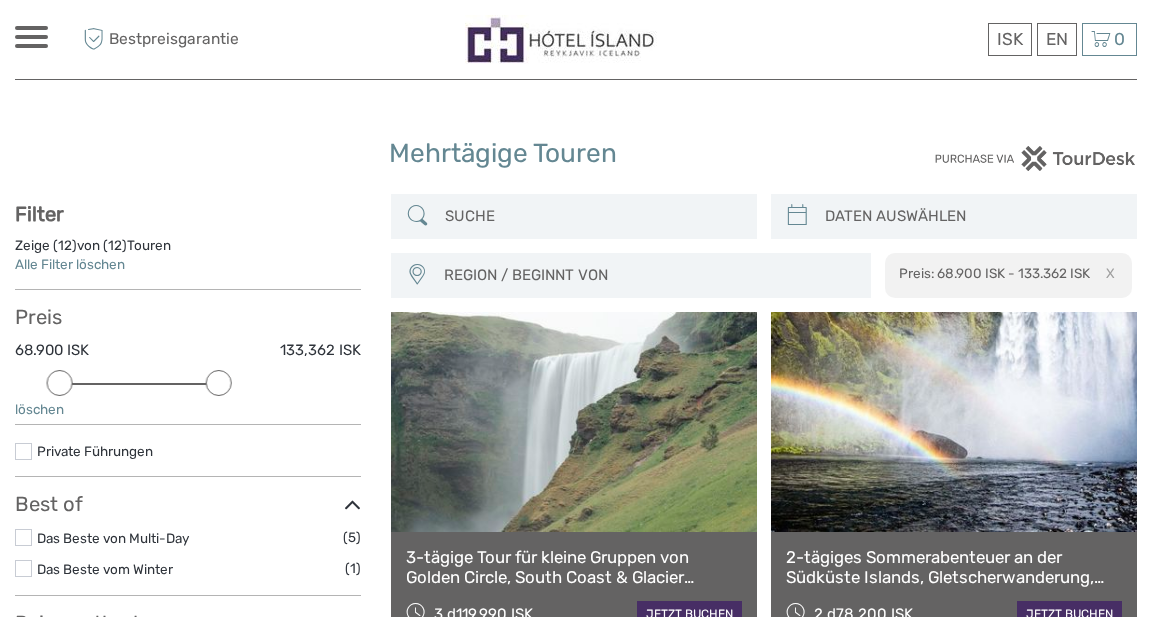 scroll, scrollTop: 0, scrollLeft: 0, axis: both 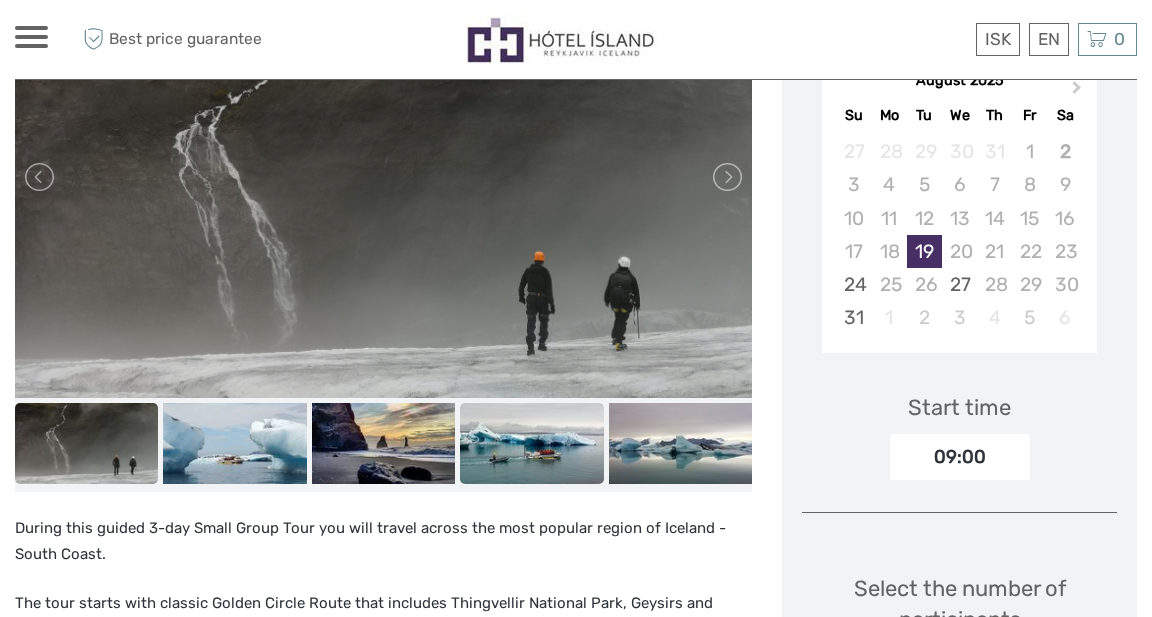 click at bounding box center [531, 443] 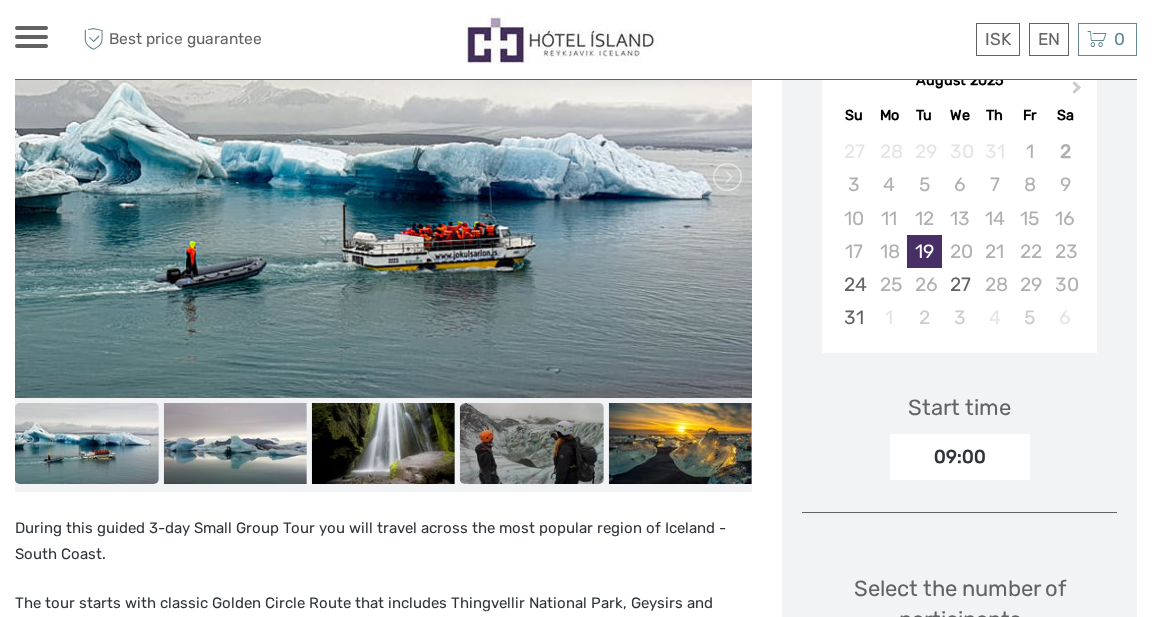 click at bounding box center [531, 443] 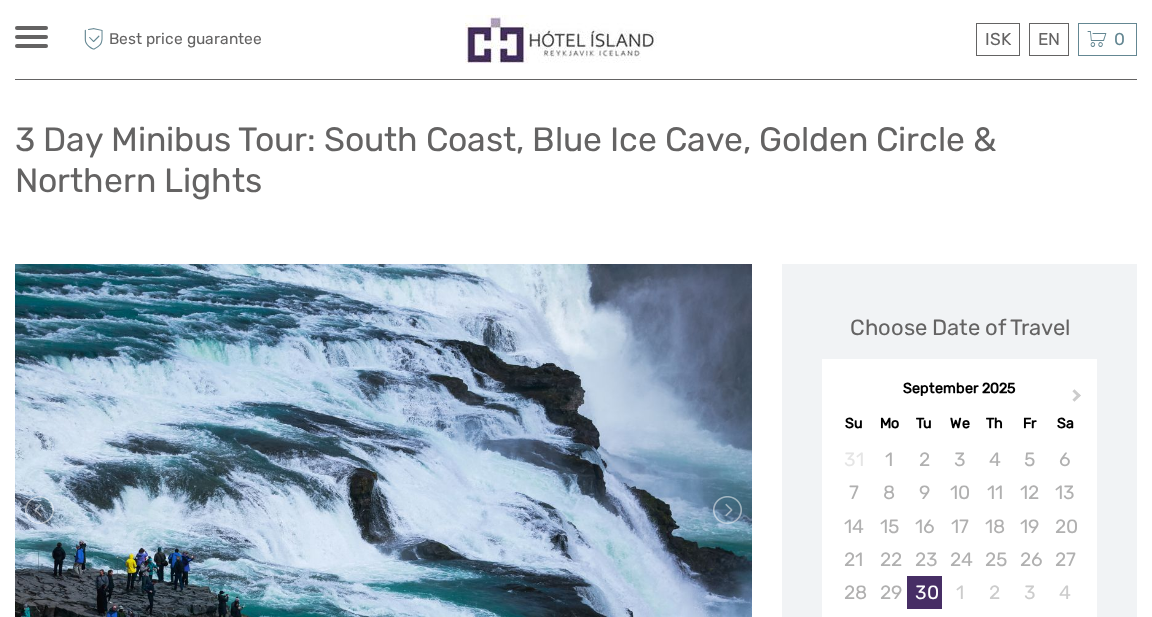 scroll, scrollTop: 177, scrollLeft: 0, axis: vertical 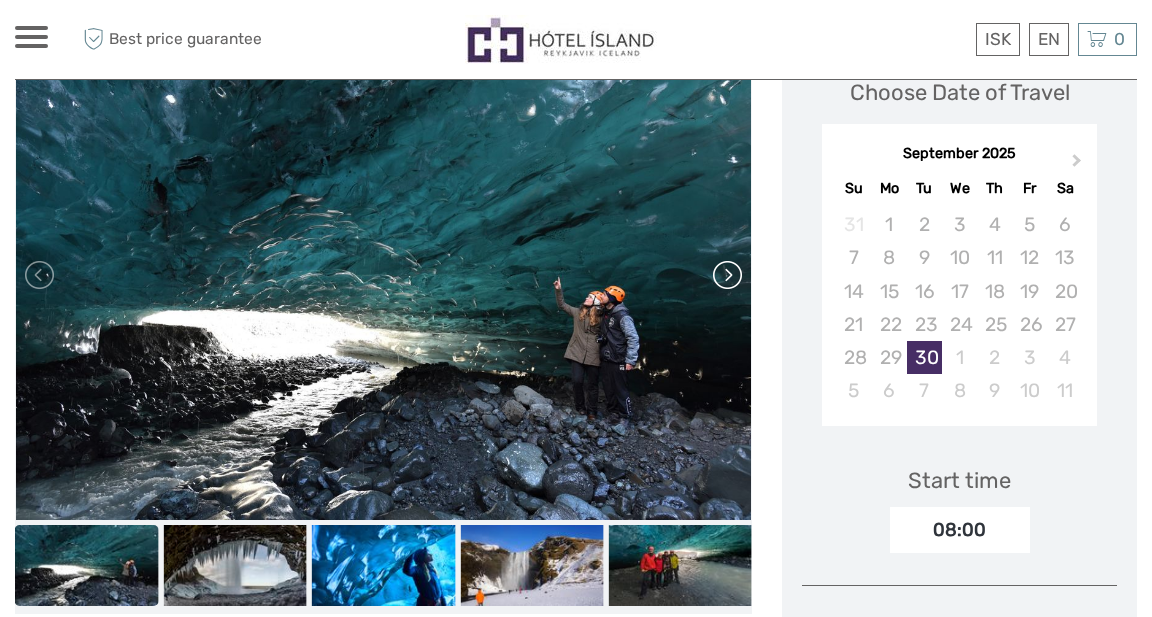 click at bounding box center [726, 275] 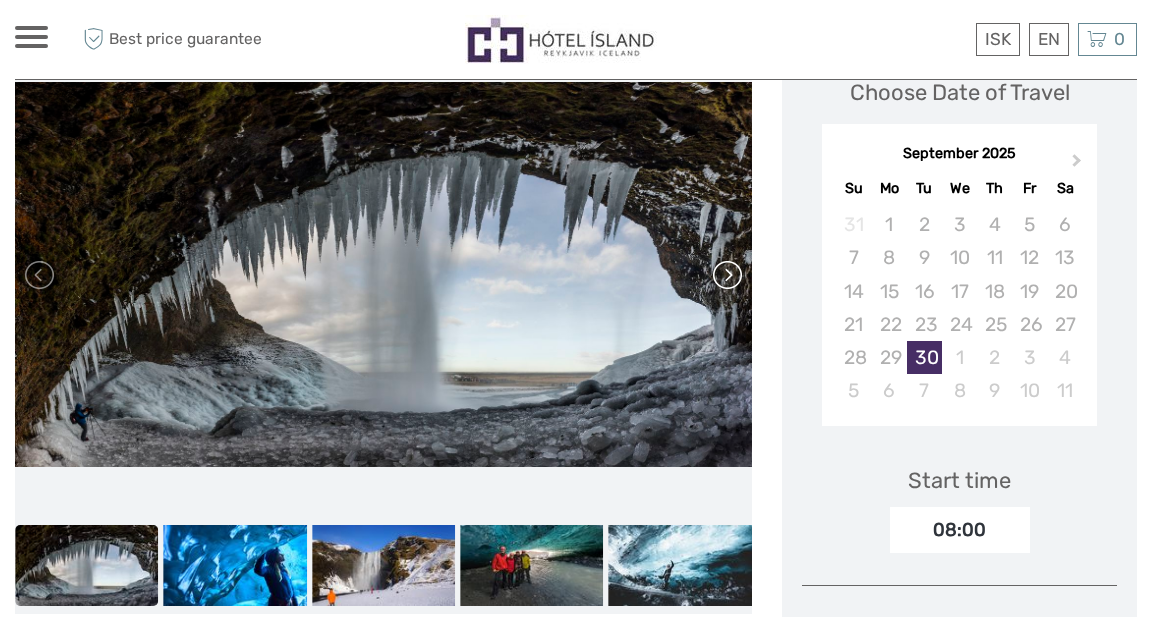 click at bounding box center [726, 275] 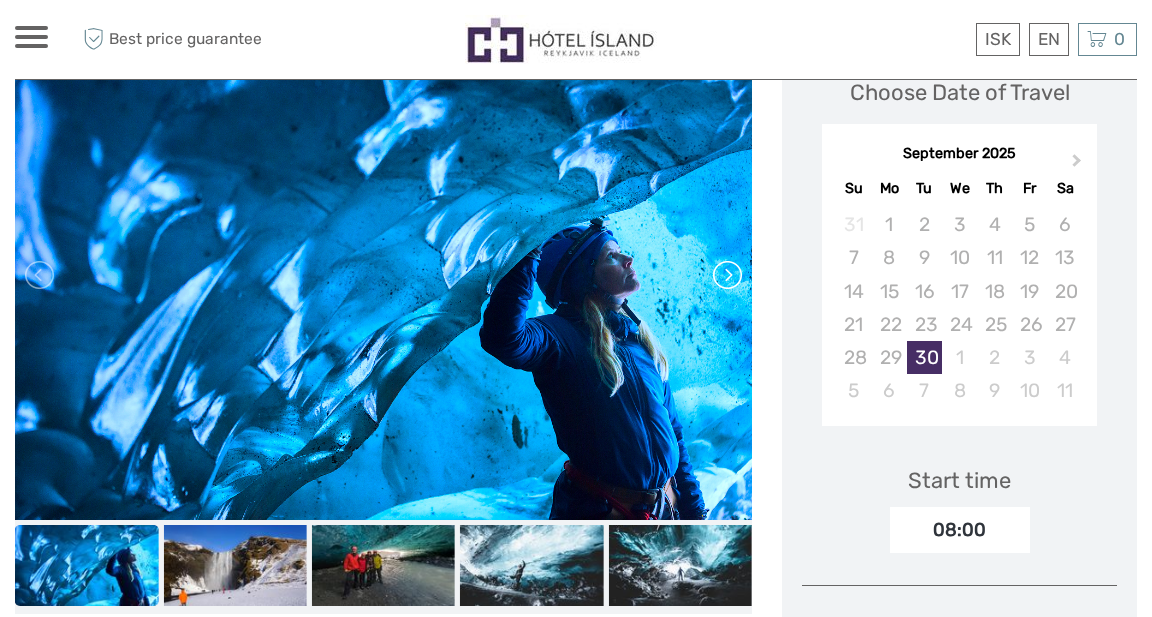 click at bounding box center [726, 275] 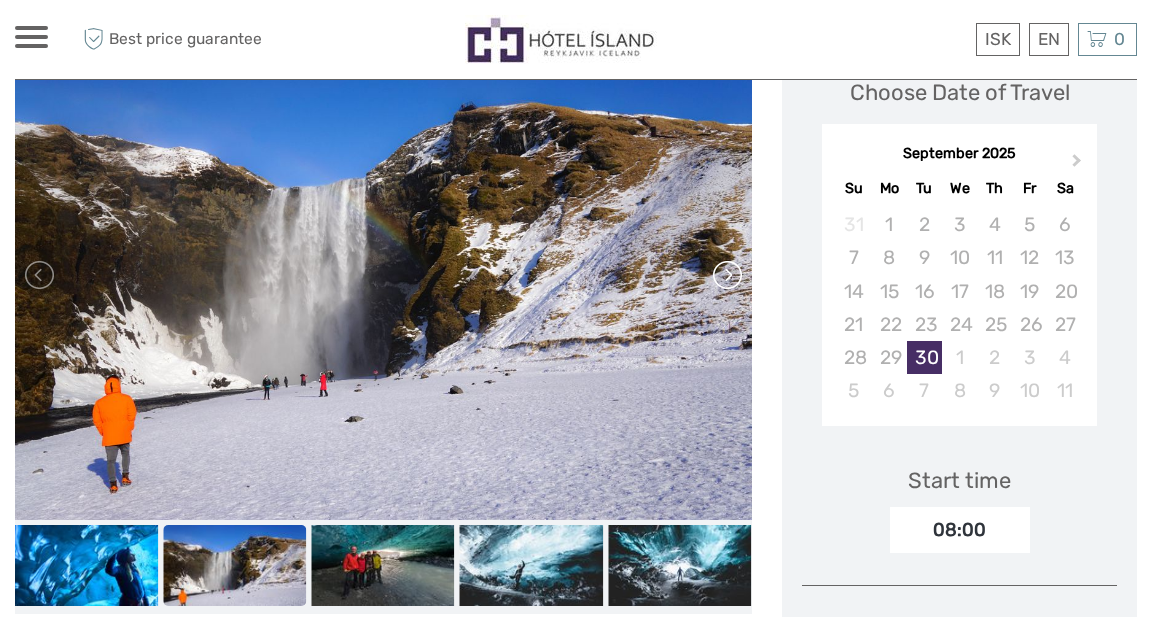 click at bounding box center [726, 275] 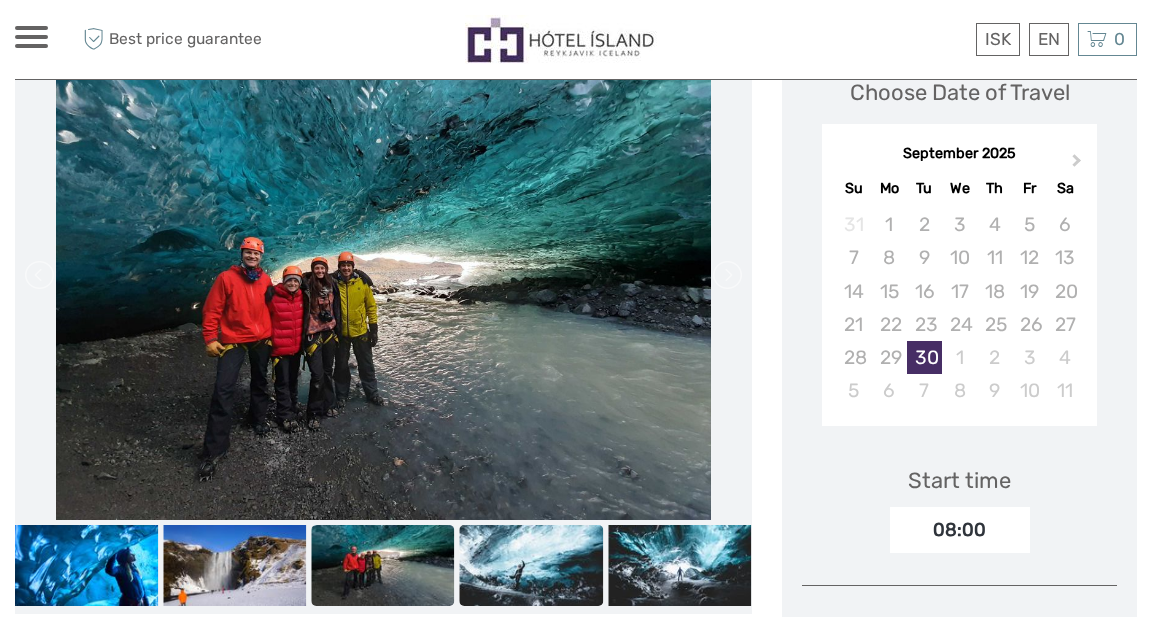 click at bounding box center [531, 565] 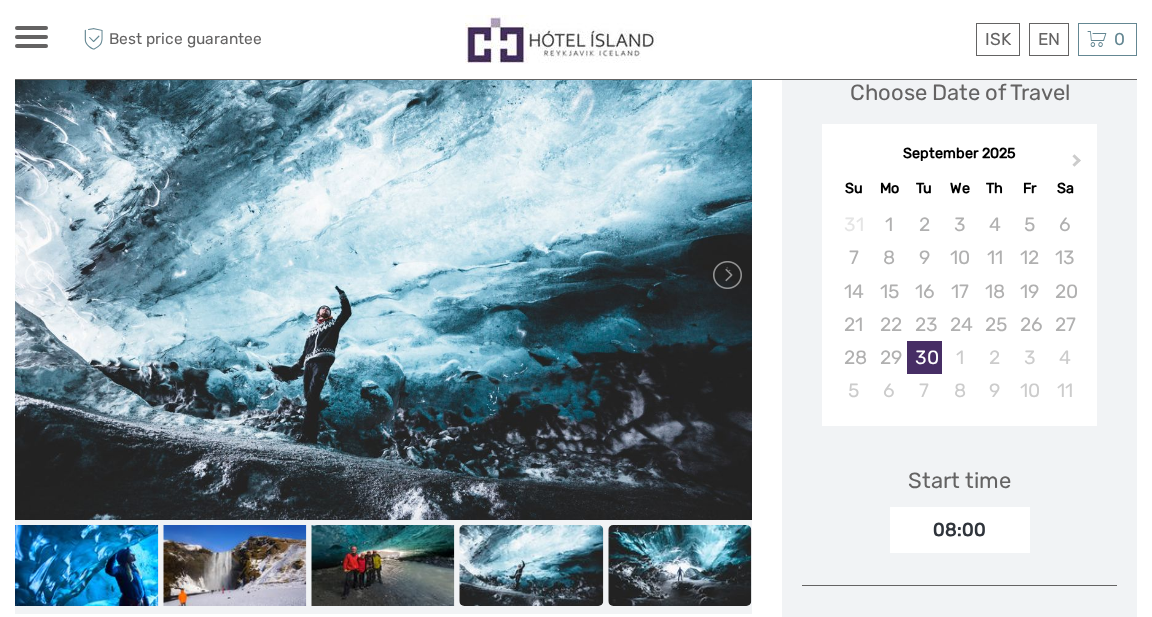 click at bounding box center [679, 565] 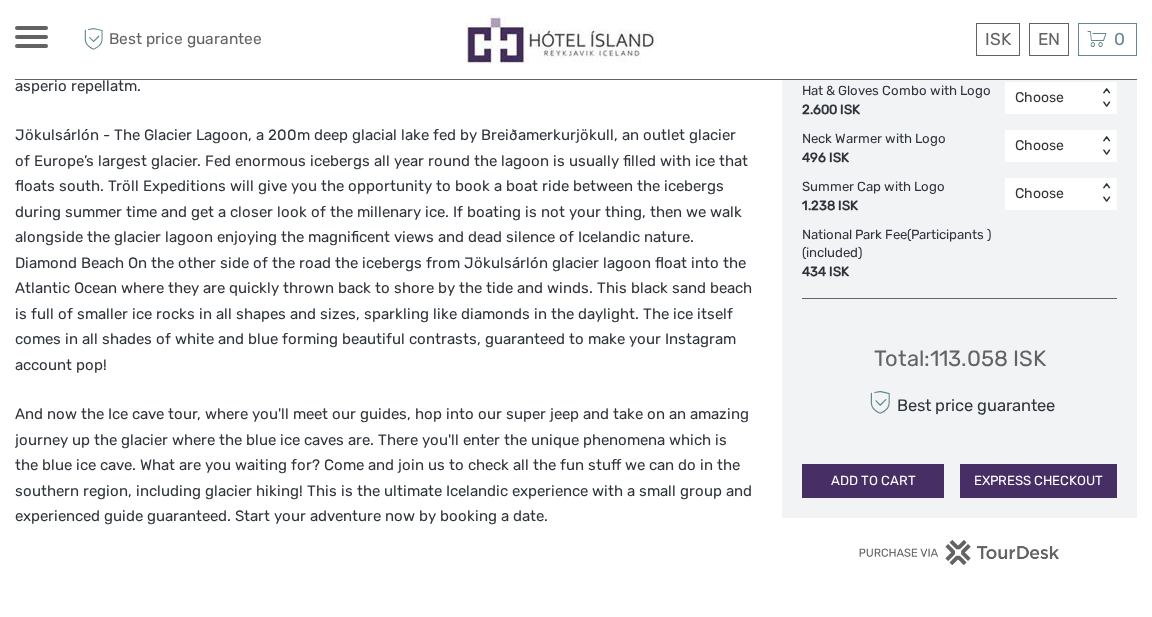 scroll, scrollTop: 1569, scrollLeft: 0, axis: vertical 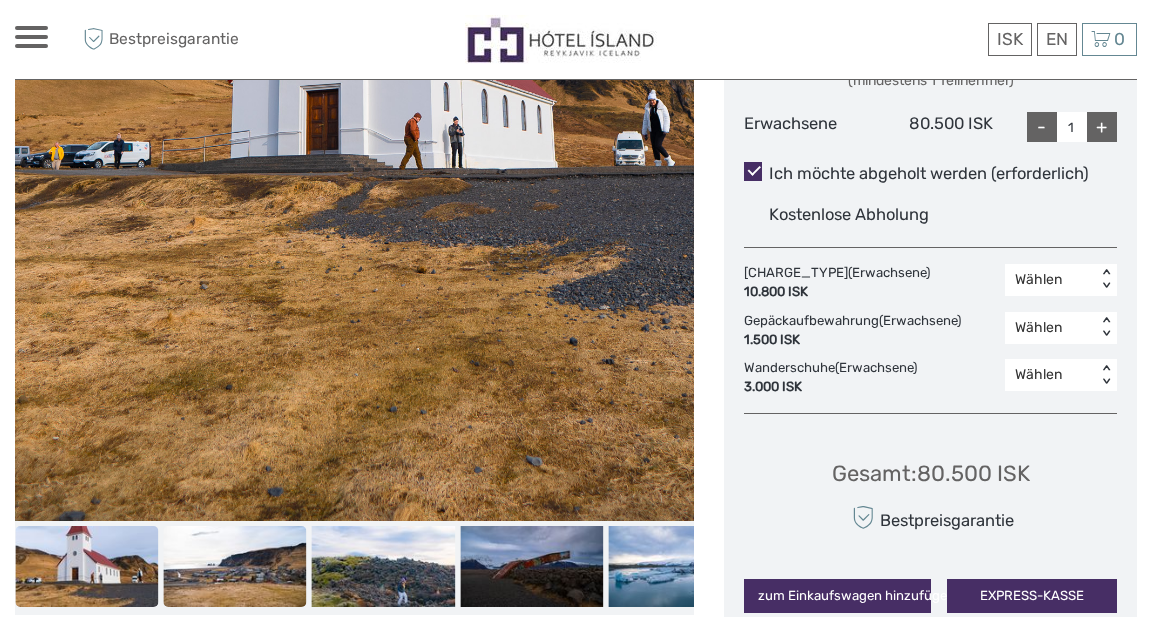 click at bounding box center (234, 566) 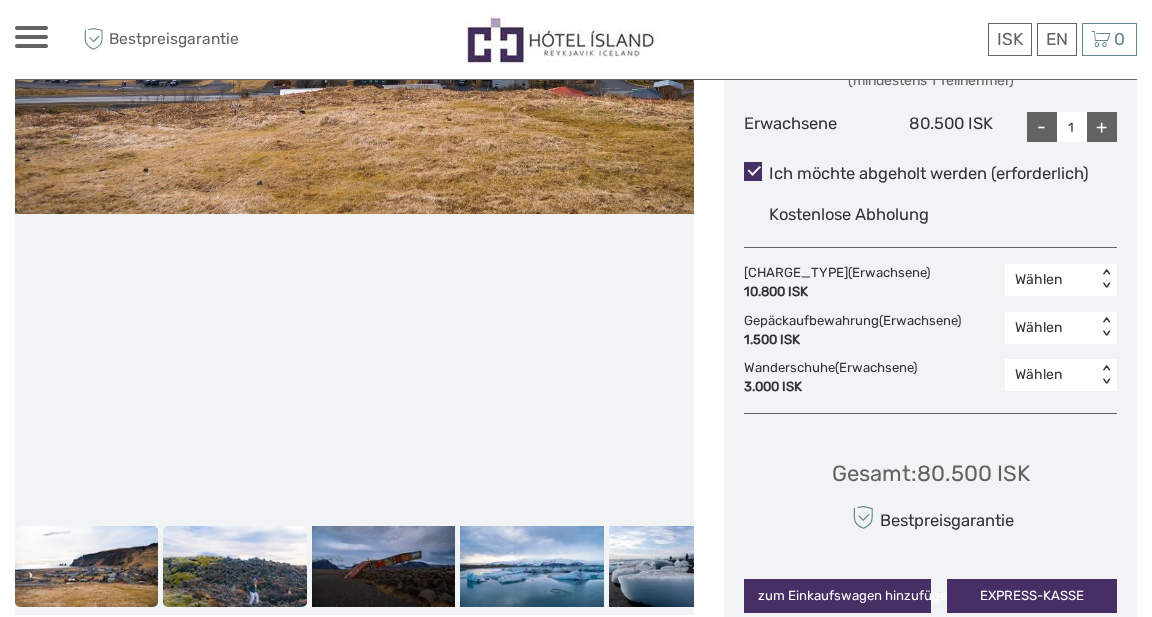 click at bounding box center (234, 566) 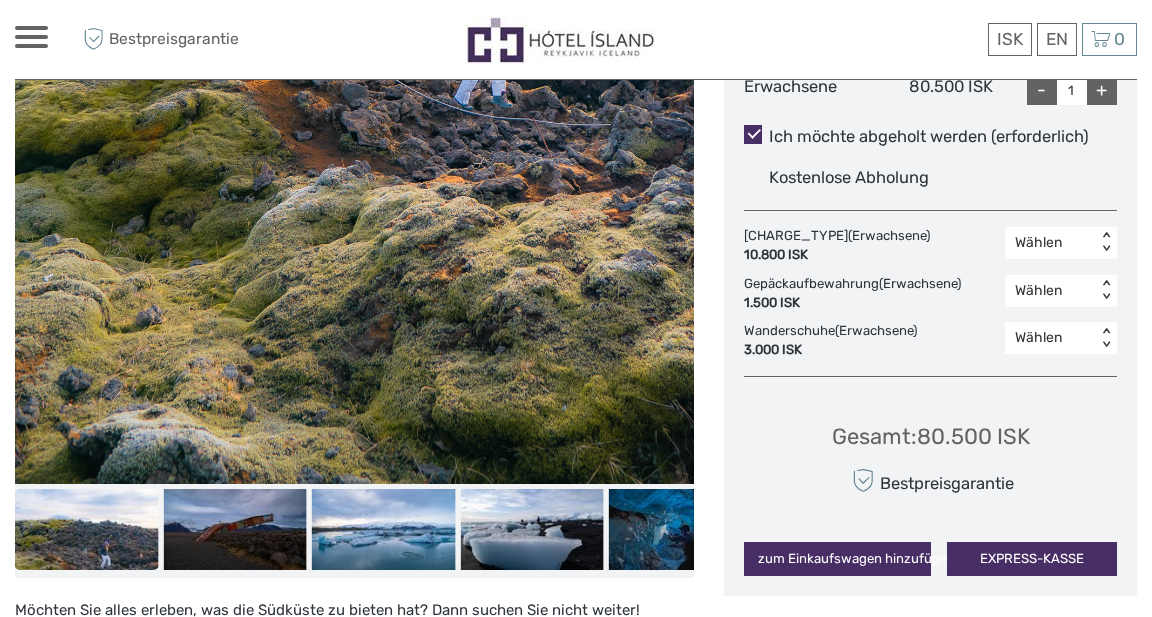 scroll, scrollTop: 1000, scrollLeft: 0, axis: vertical 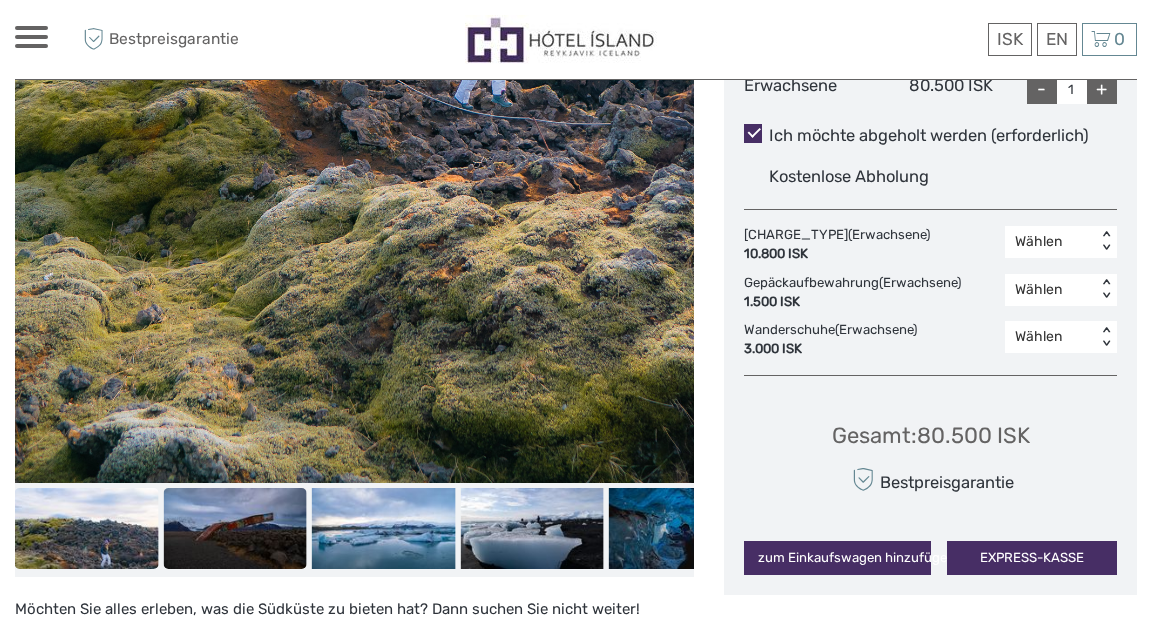 click at bounding box center (234, 528) 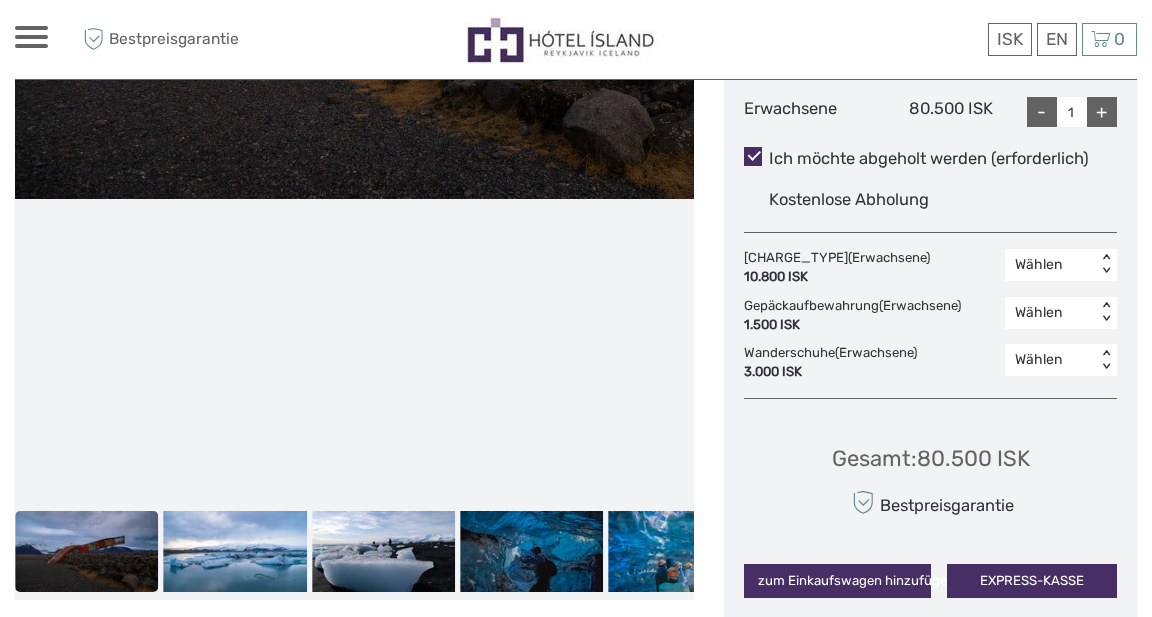 scroll, scrollTop: 984, scrollLeft: 0, axis: vertical 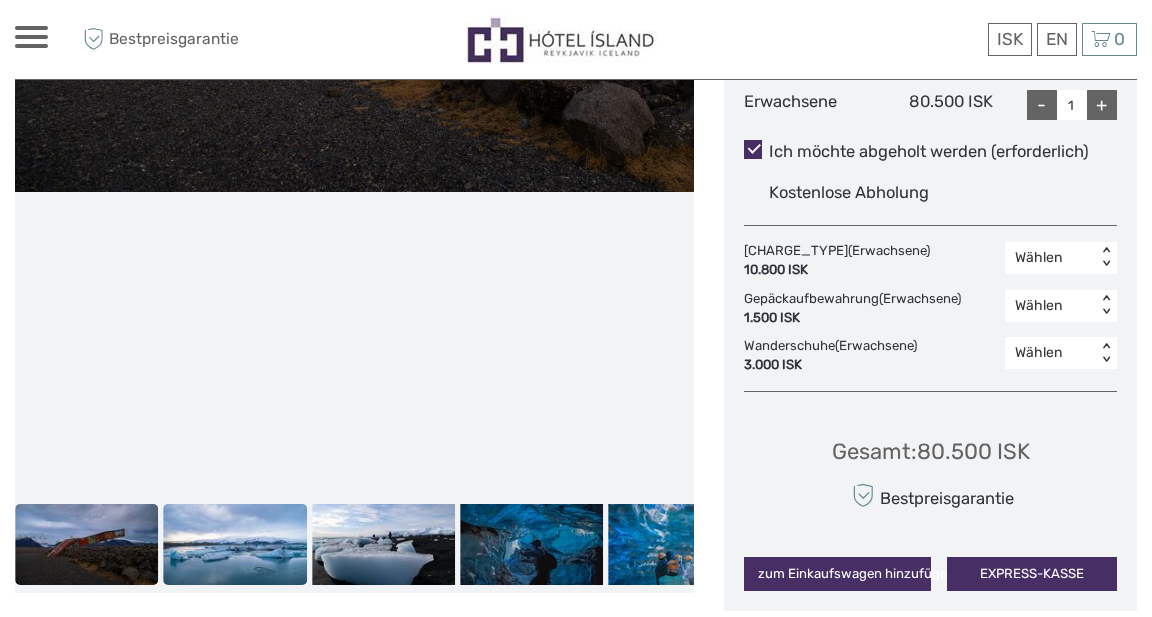 click at bounding box center [234, 544] 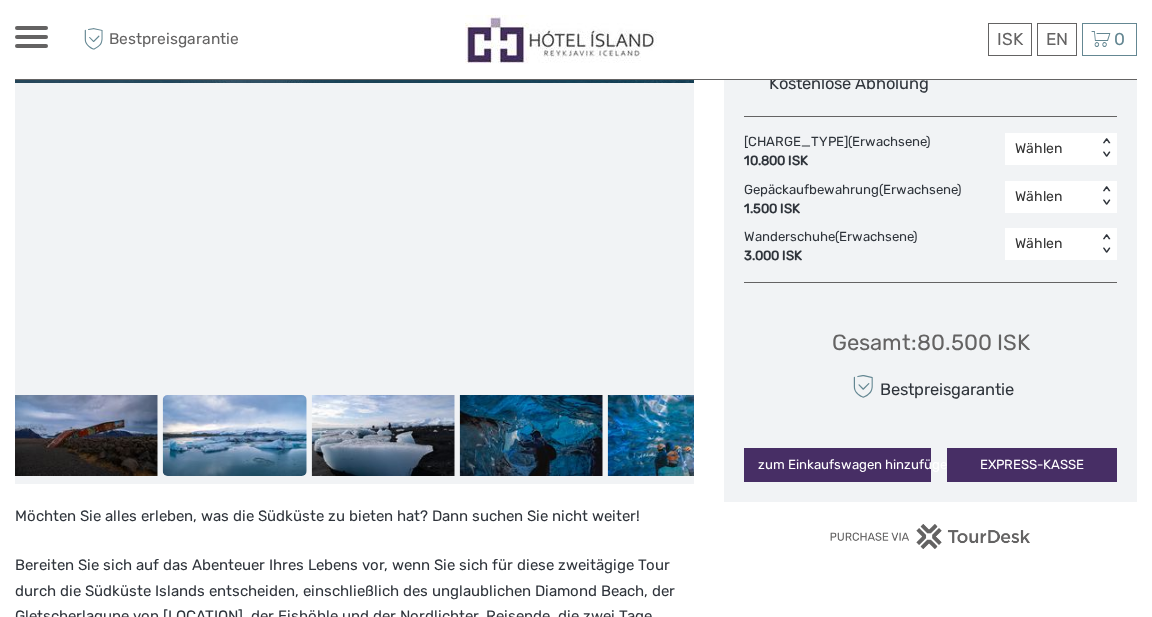 scroll, scrollTop: 1101, scrollLeft: 0, axis: vertical 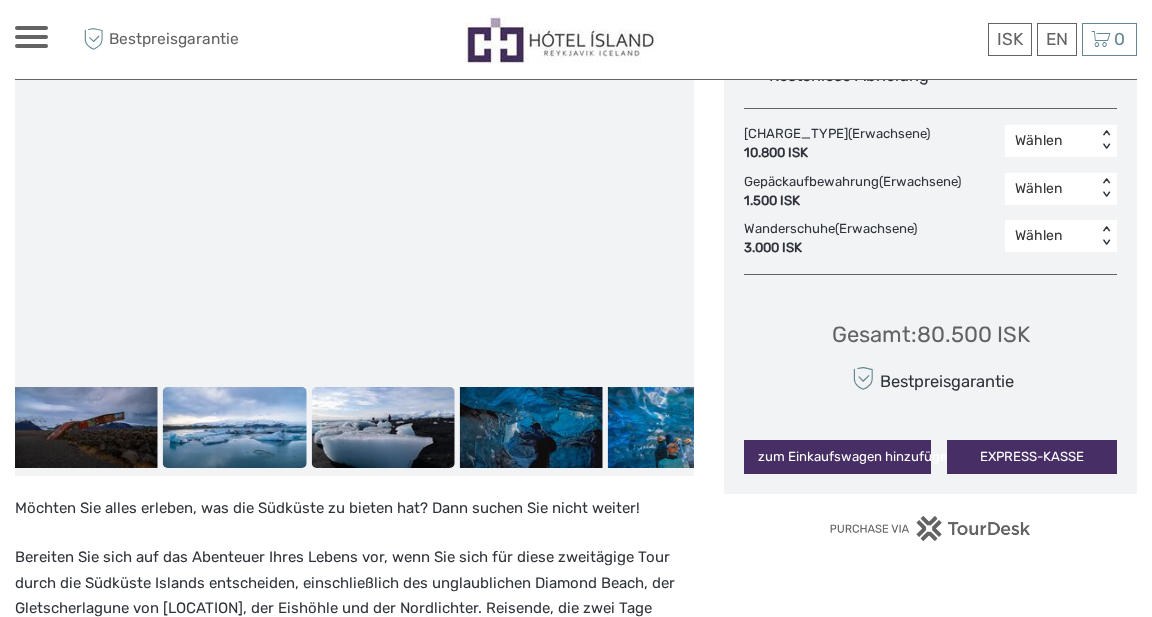 click at bounding box center [382, 427] 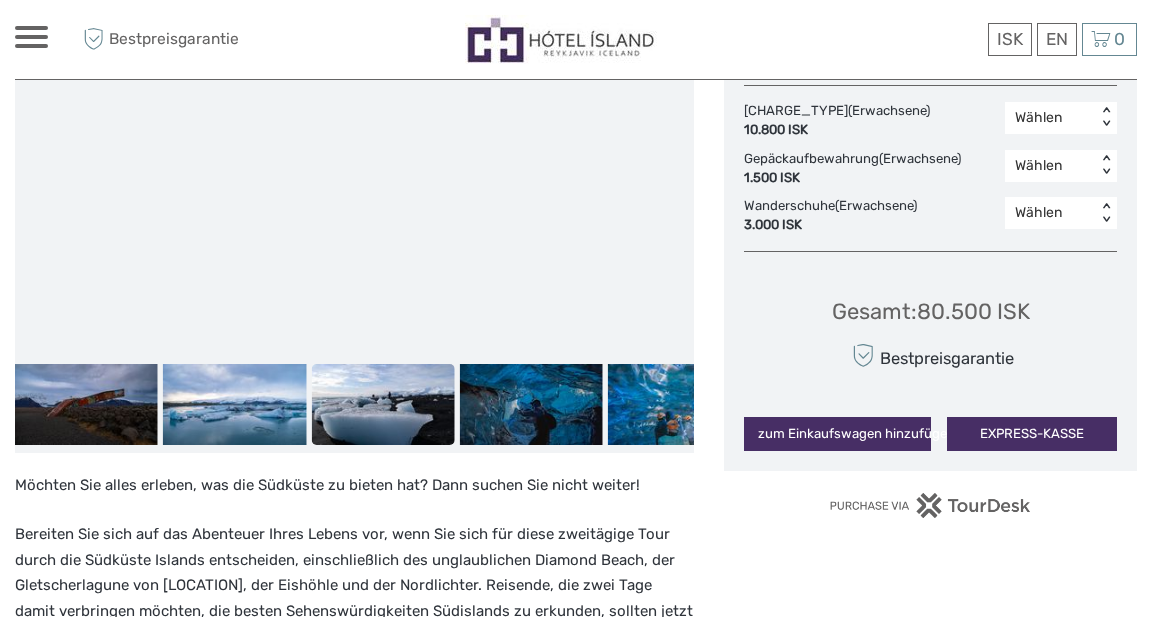 scroll, scrollTop: 1128, scrollLeft: 0, axis: vertical 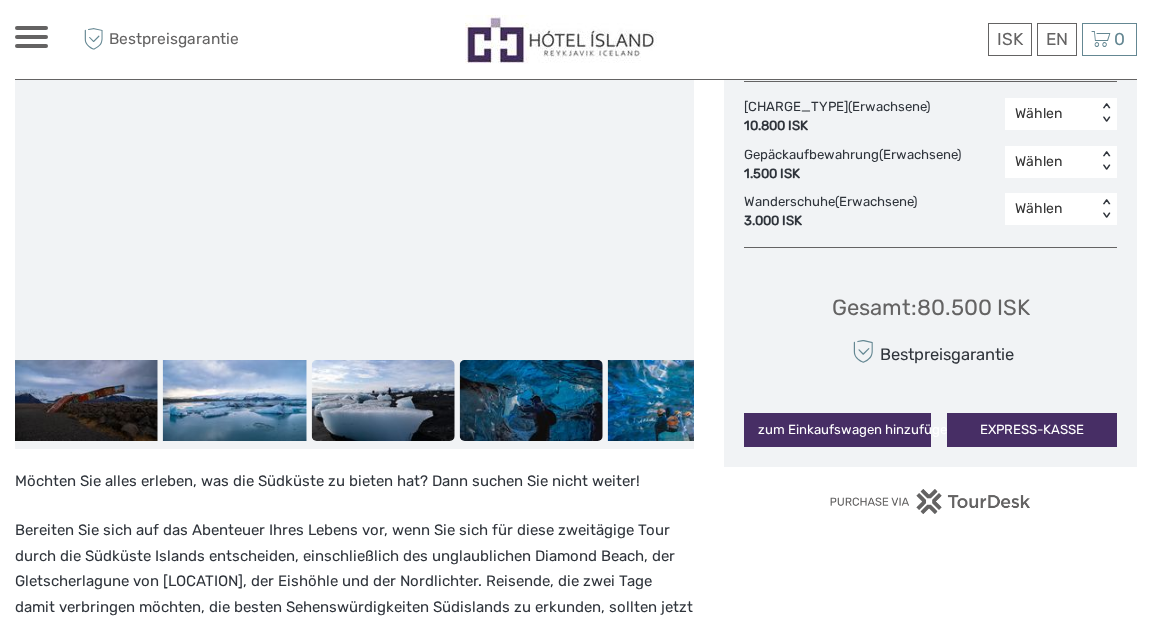 click at bounding box center [531, 400] 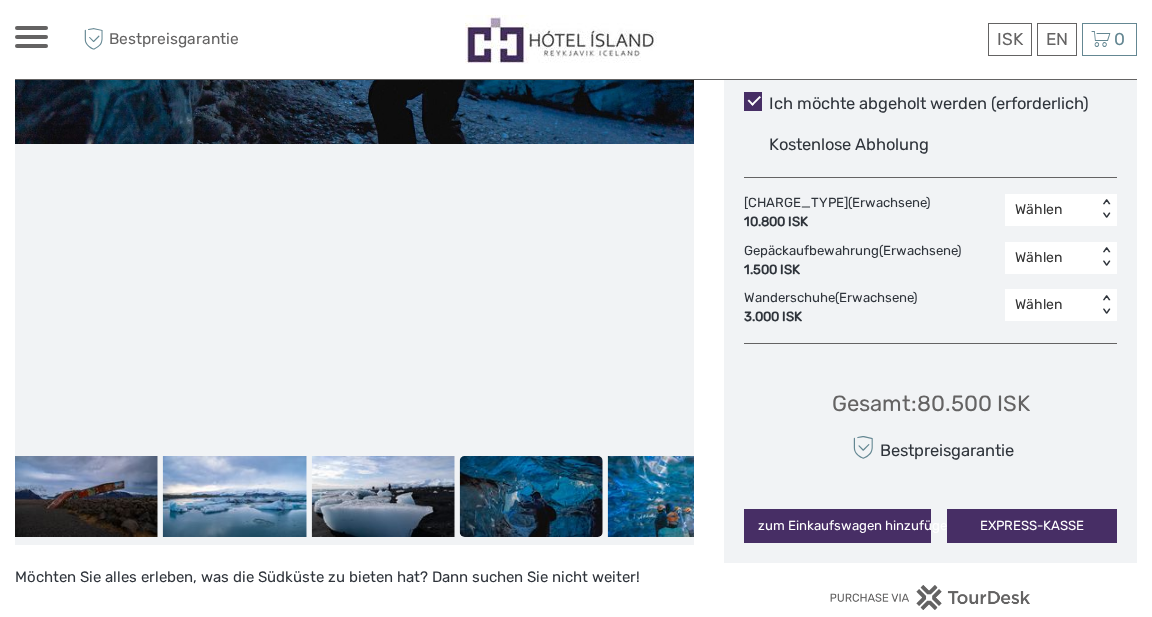 scroll, scrollTop: 1036, scrollLeft: 0, axis: vertical 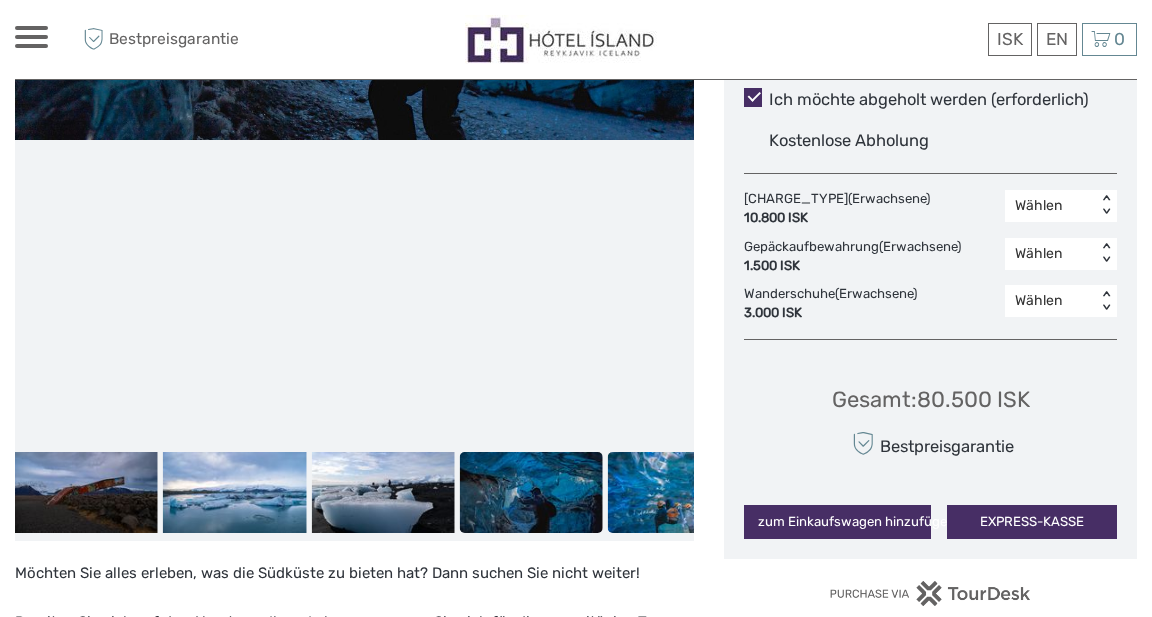click at bounding box center (679, 492) 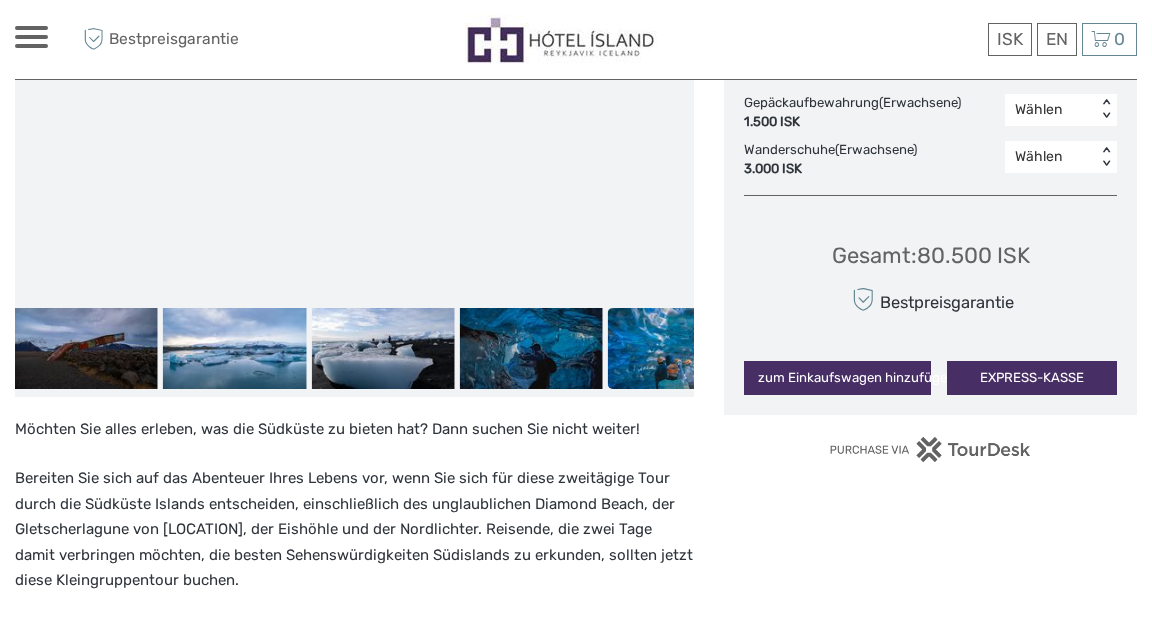 scroll, scrollTop: 1182, scrollLeft: 0, axis: vertical 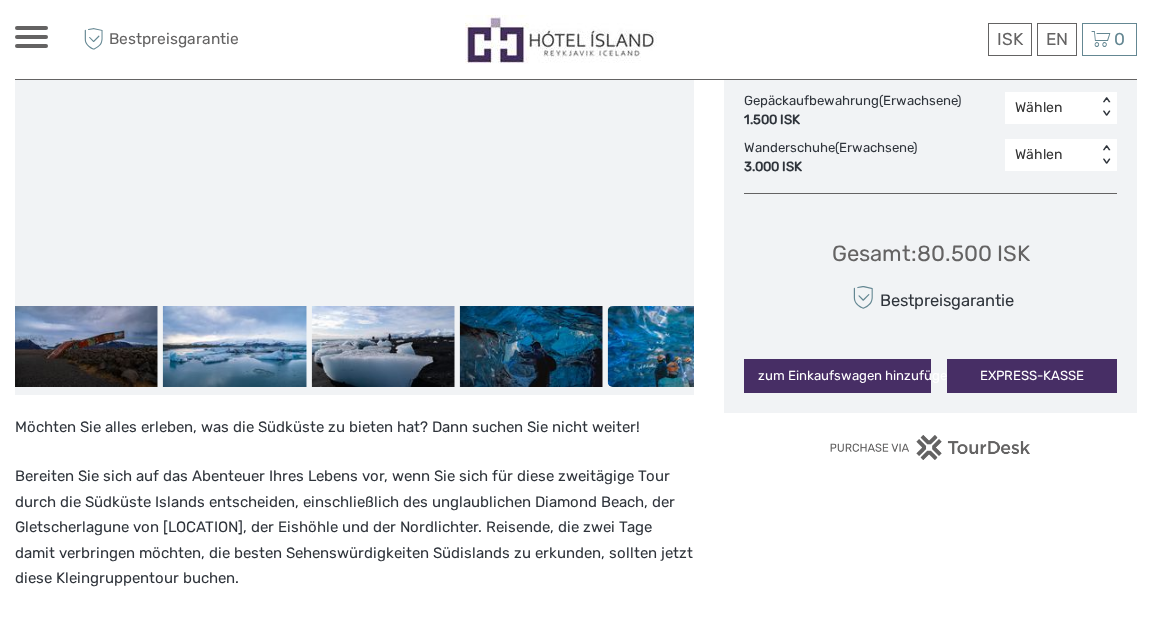 click at bounding box center (679, 346) 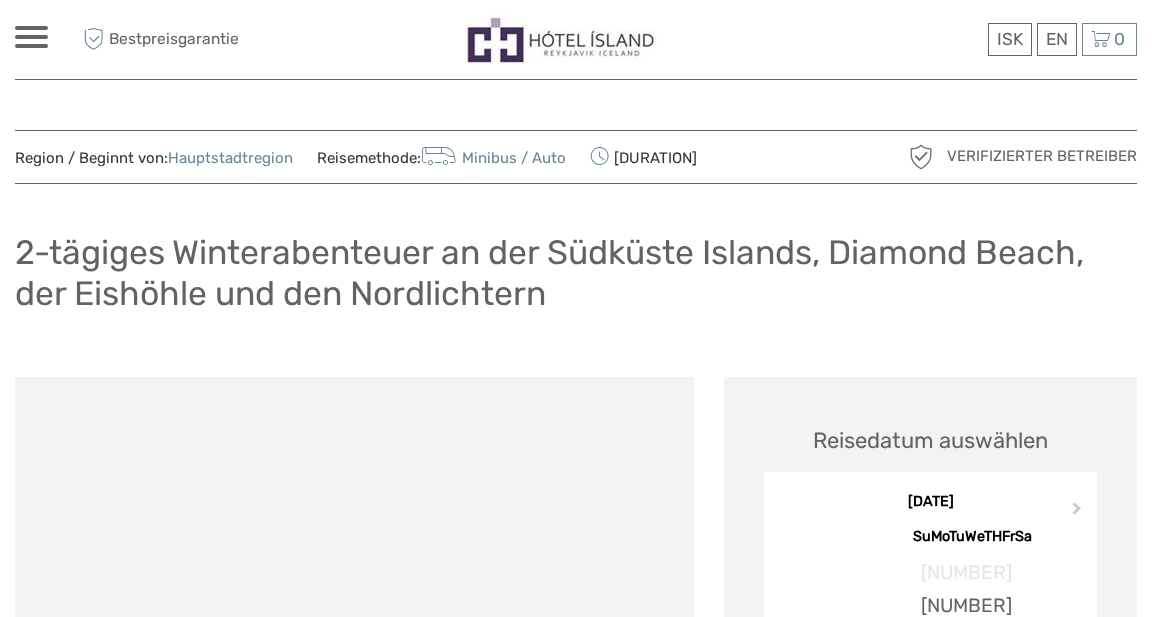 scroll, scrollTop: 0, scrollLeft: 0, axis: both 